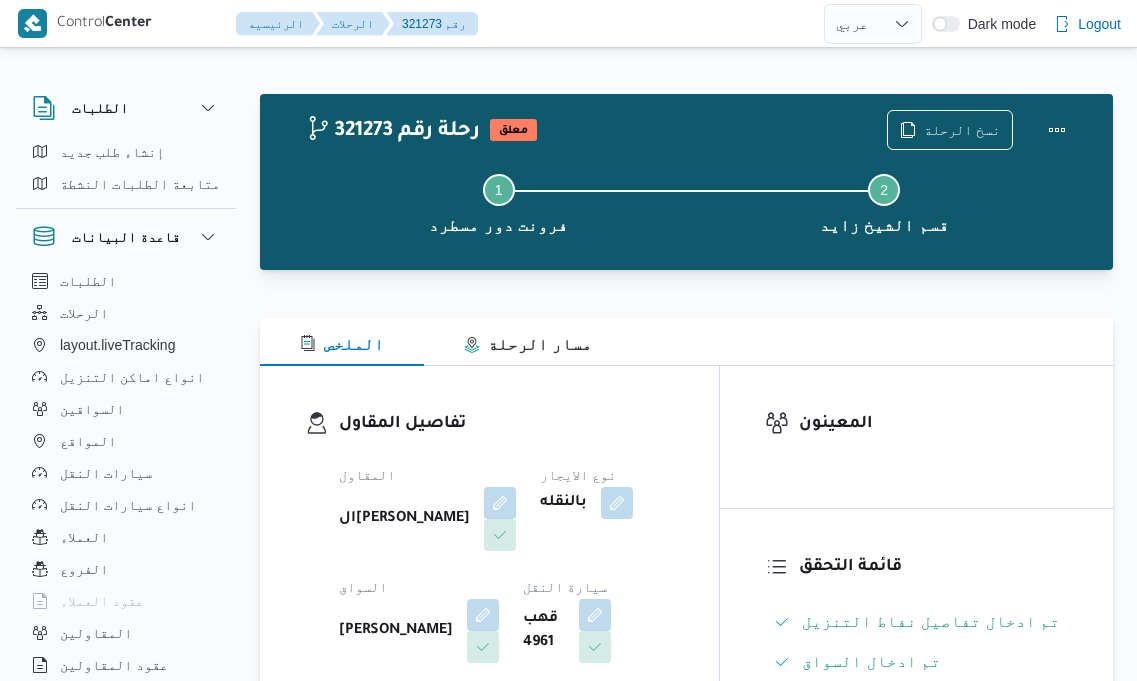 select on "ar" 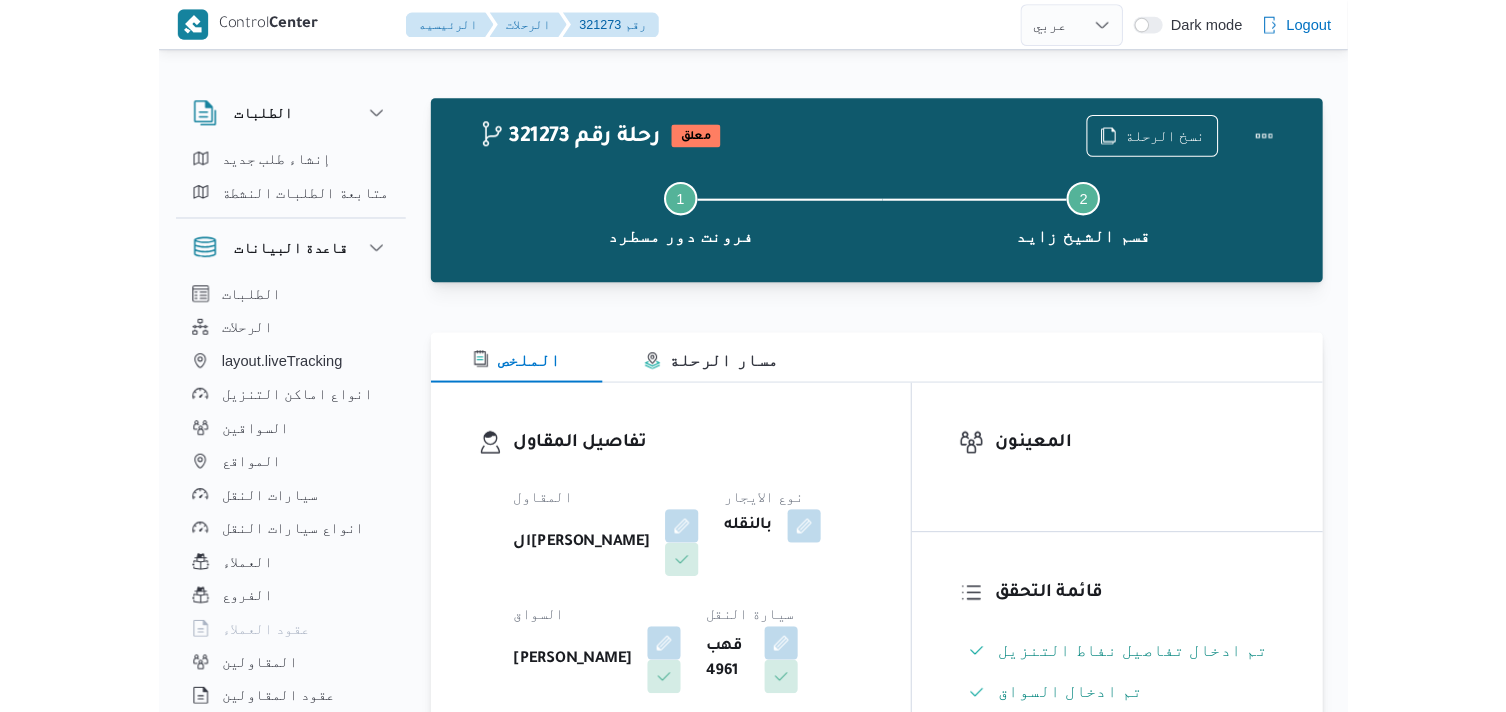 scroll, scrollTop: 54, scrollLeft: 0, axis: vertical 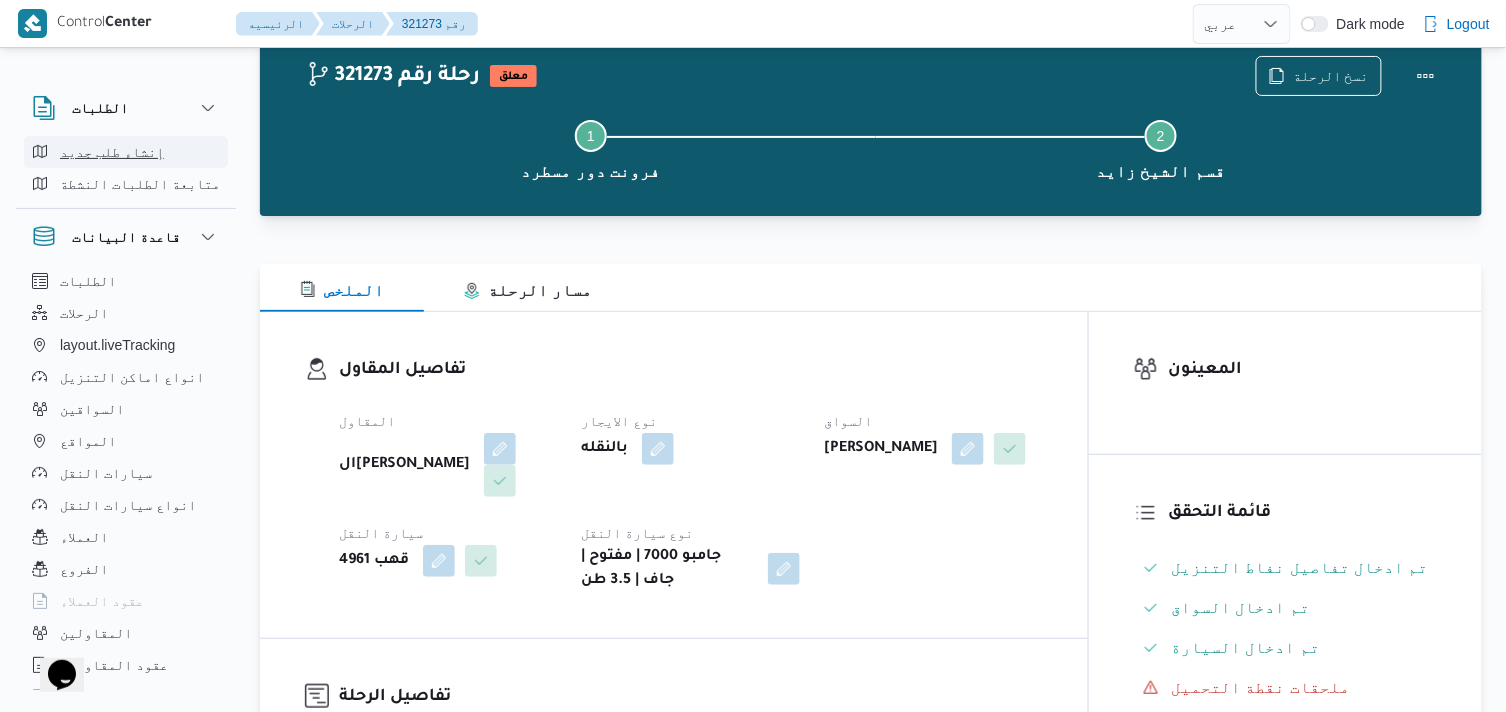 click on "إنشاء طلب جديد" at bounding box center [112, 152] 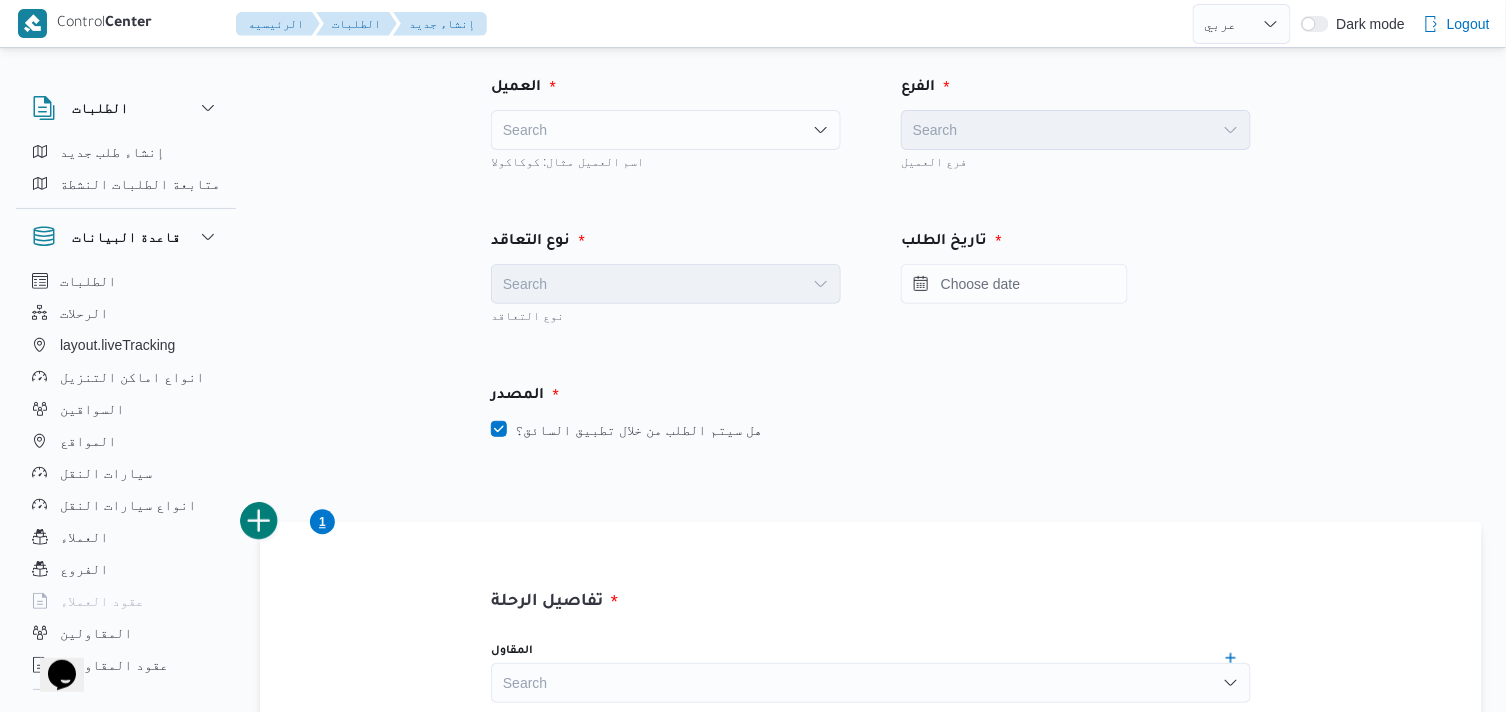 scroll, scrollTop: 0, scrollLeft: 0, axis: both 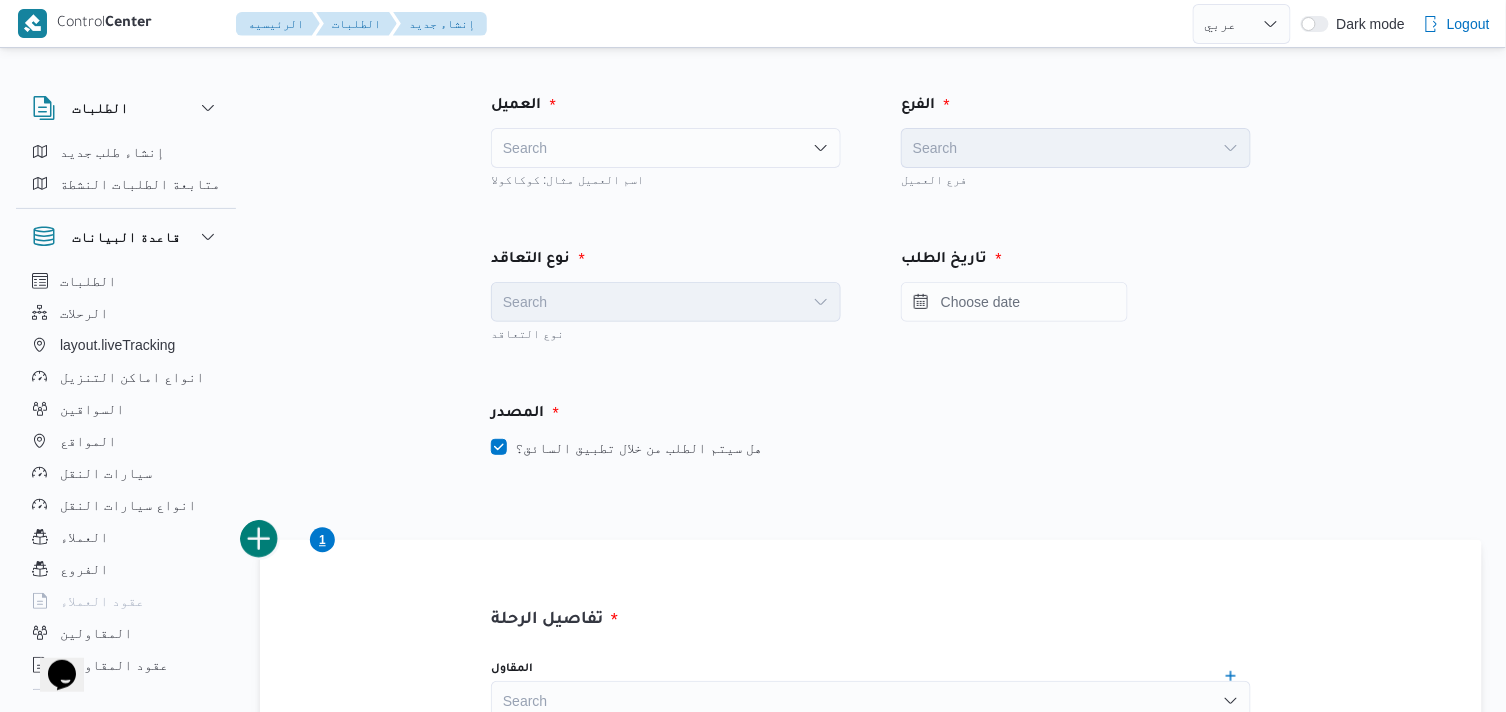 click on "Search" at bounding box center [666, 148] 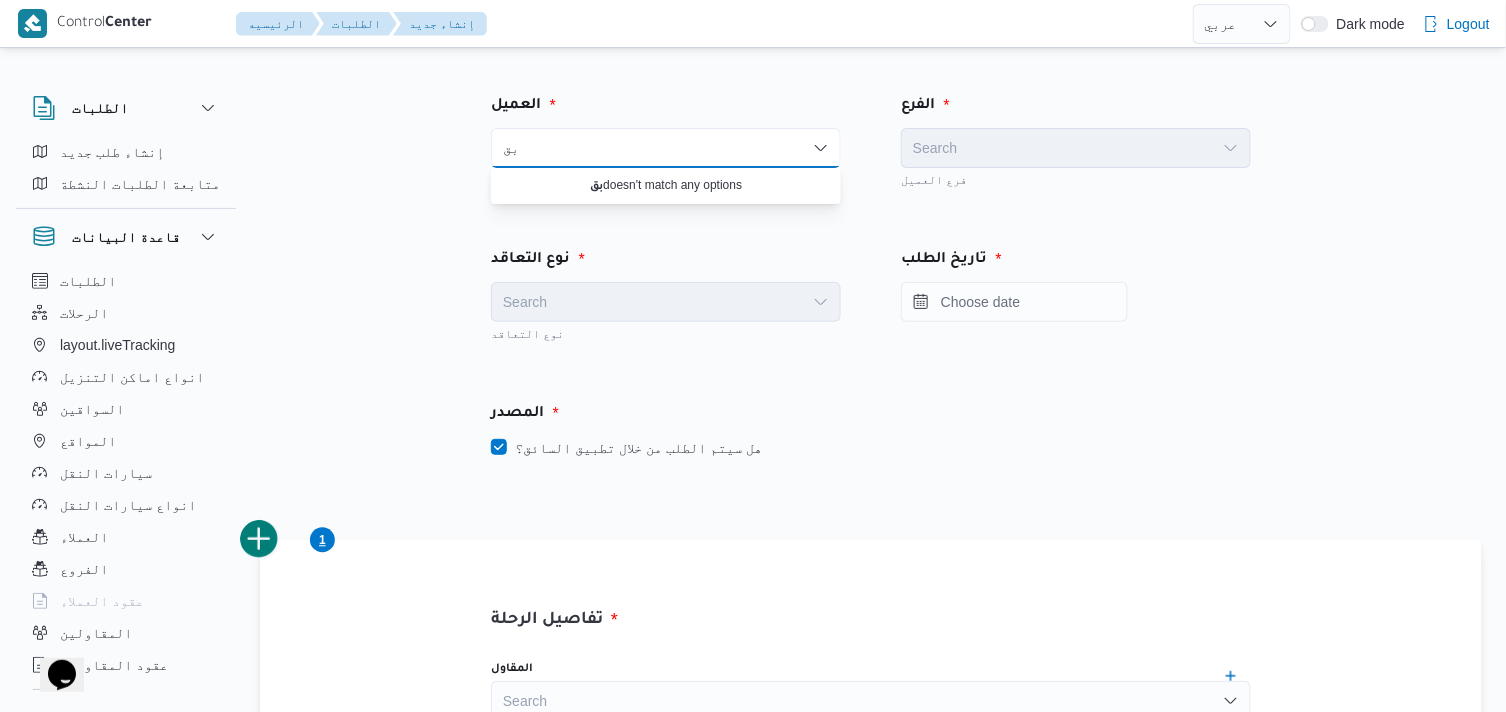type on "ب" 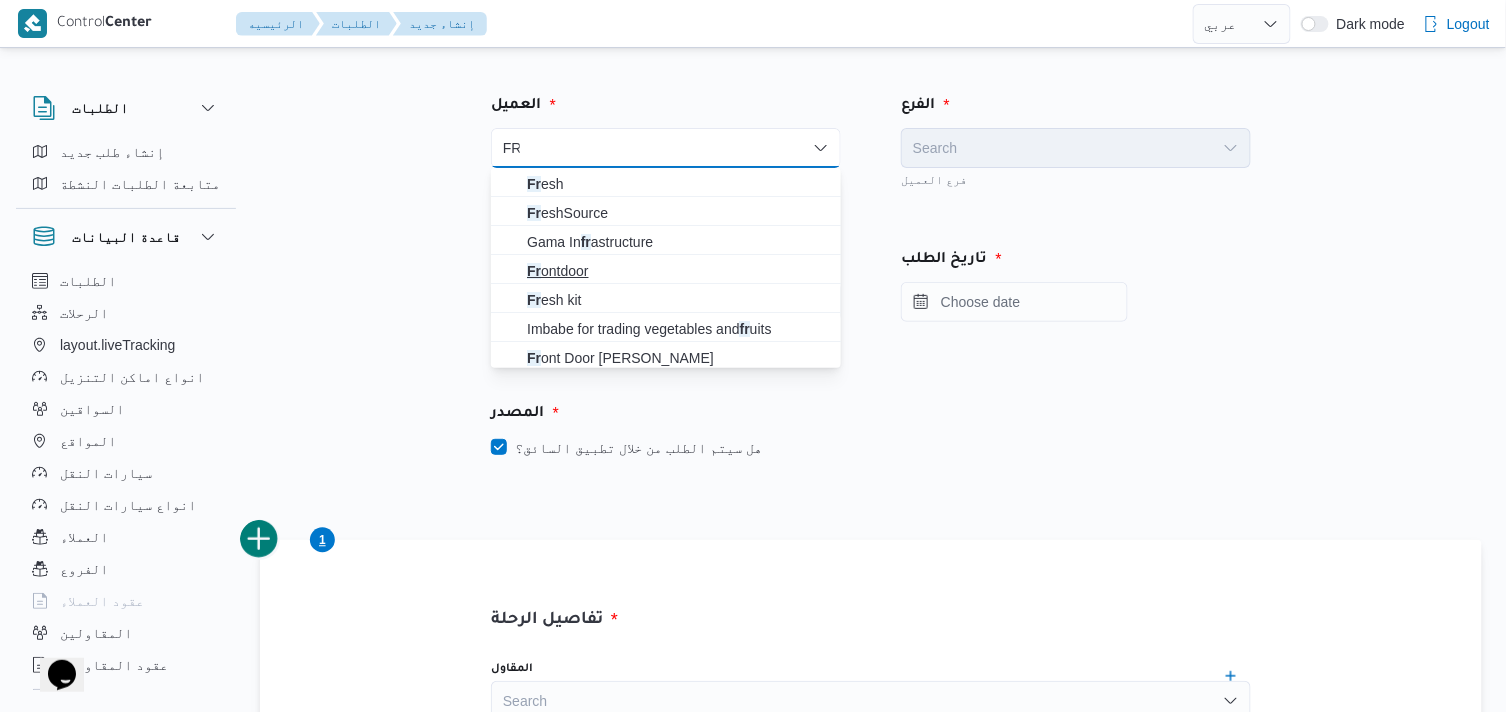 type on "FR" 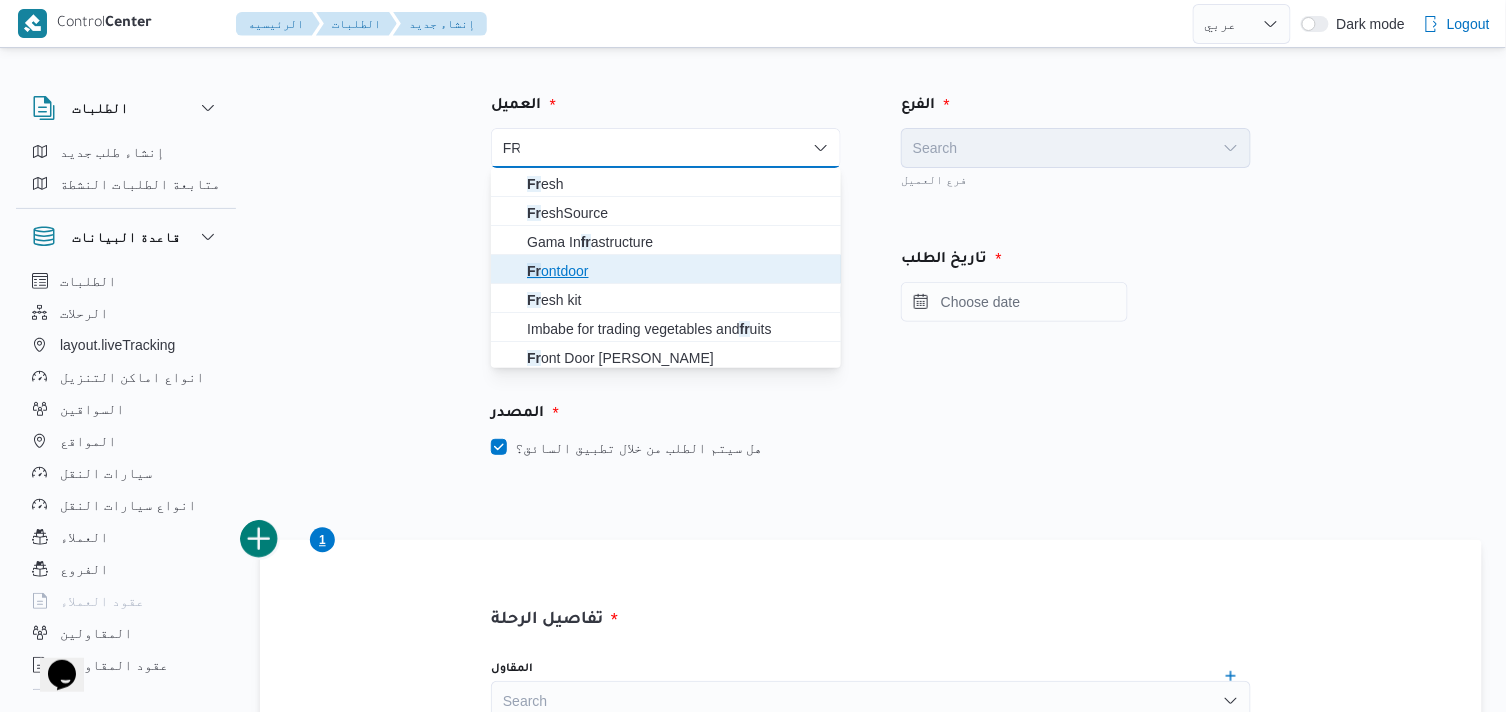 click on "Fr ontdoor" at bounding box center [678, 271] 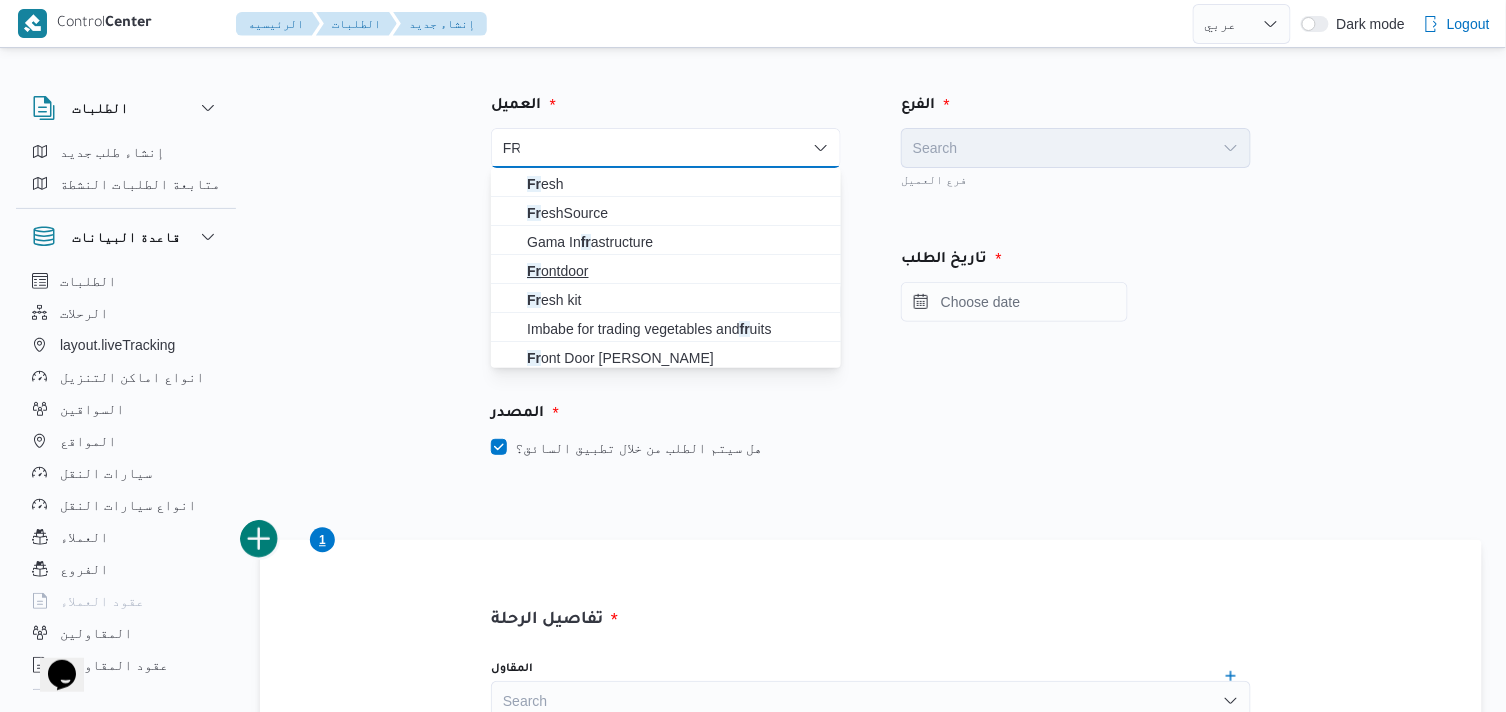type 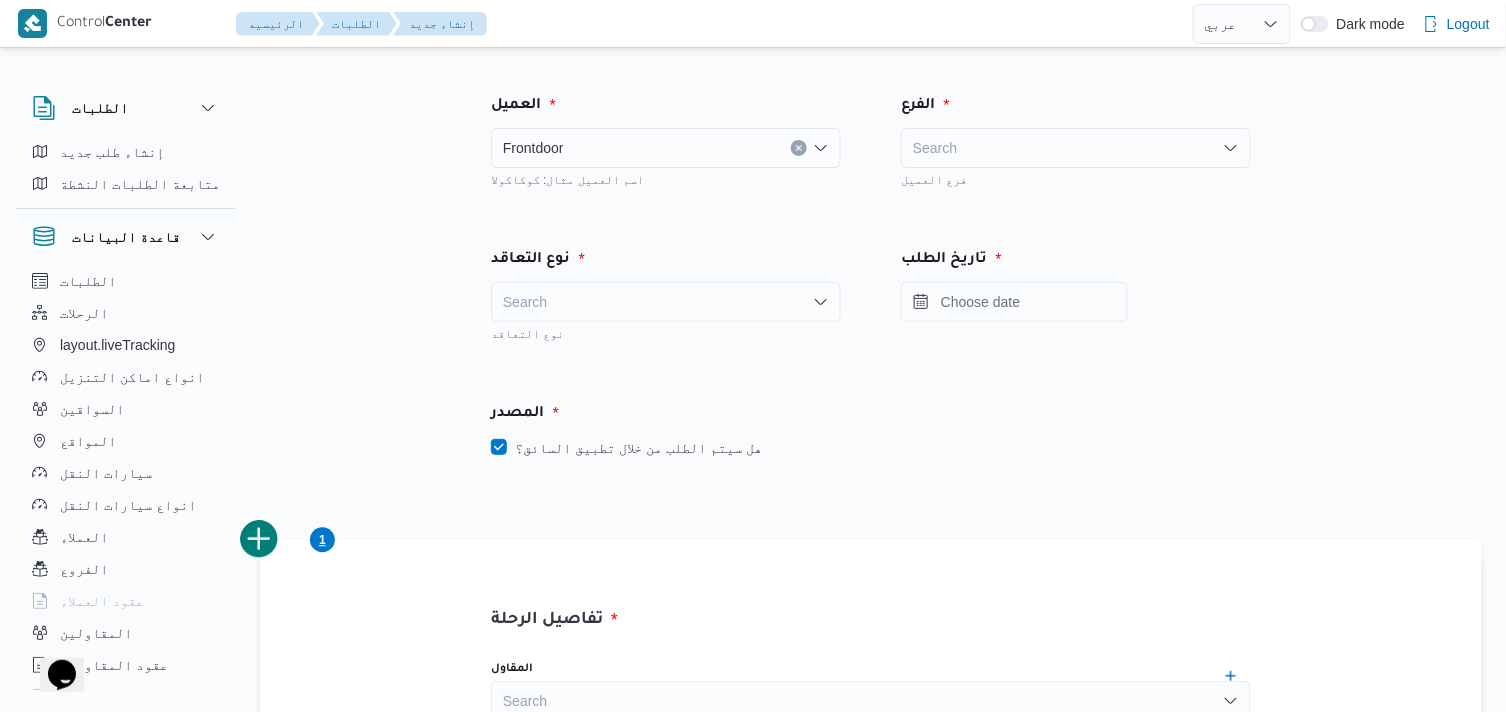 click on "Search" at bounding box center (1076, 148) 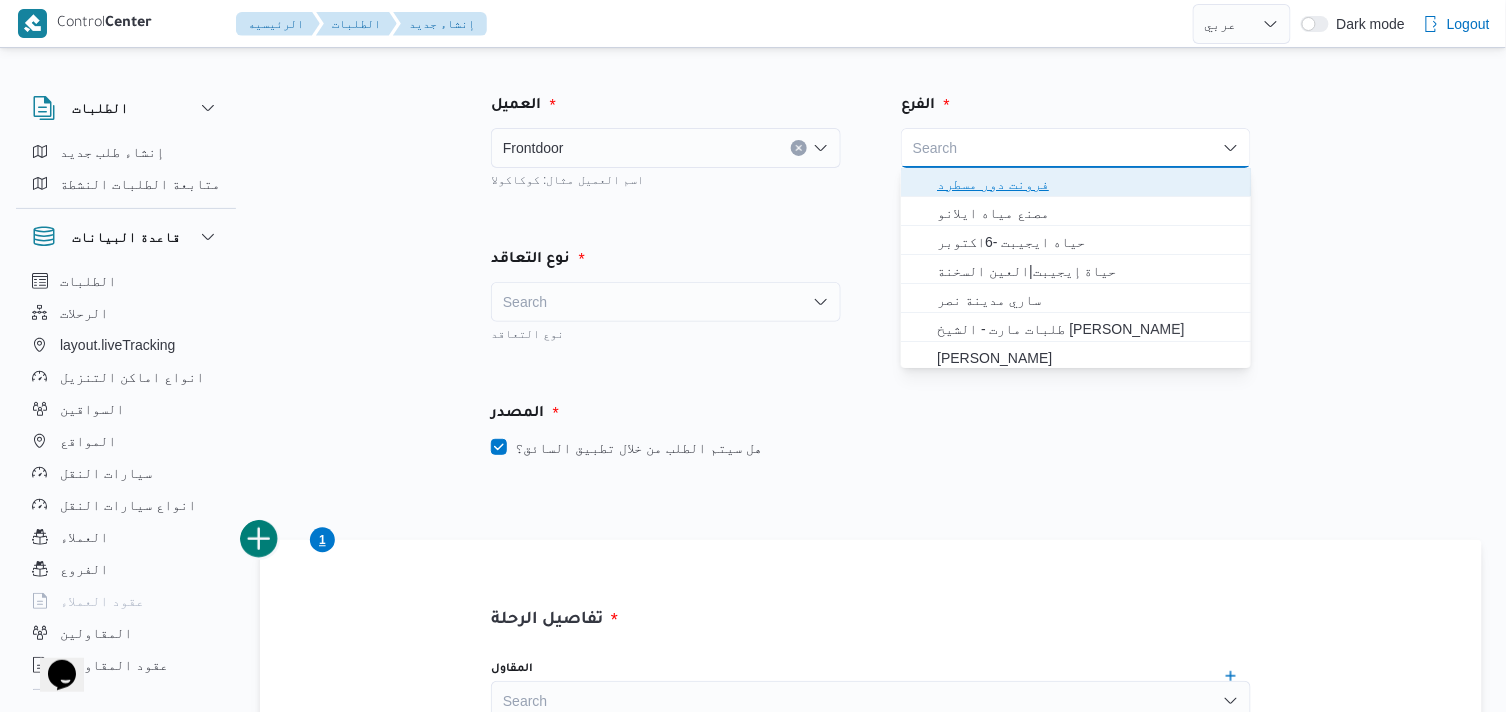 click on "فرونت دور مسطرد" at bounding box center [1088, 184] 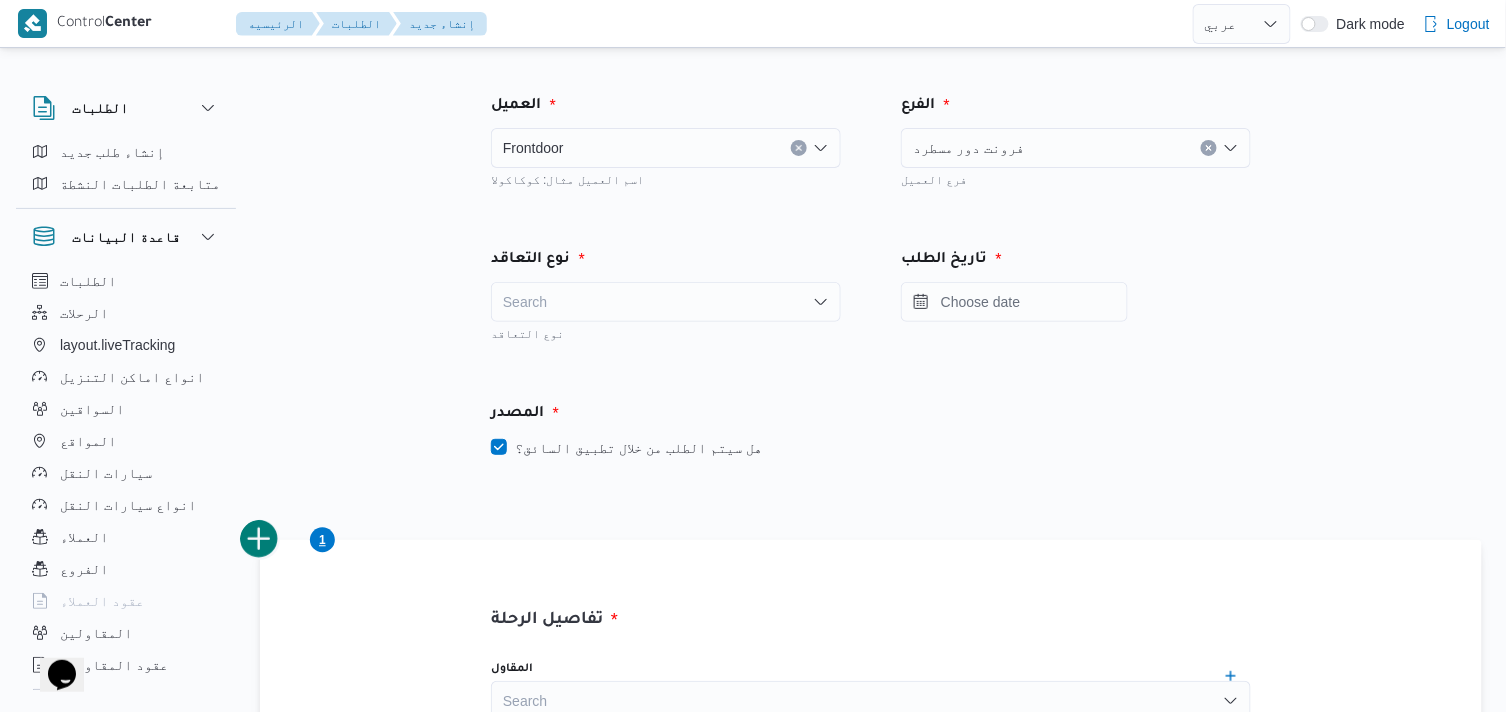 click on "Search" at bounding box center [666, 302] 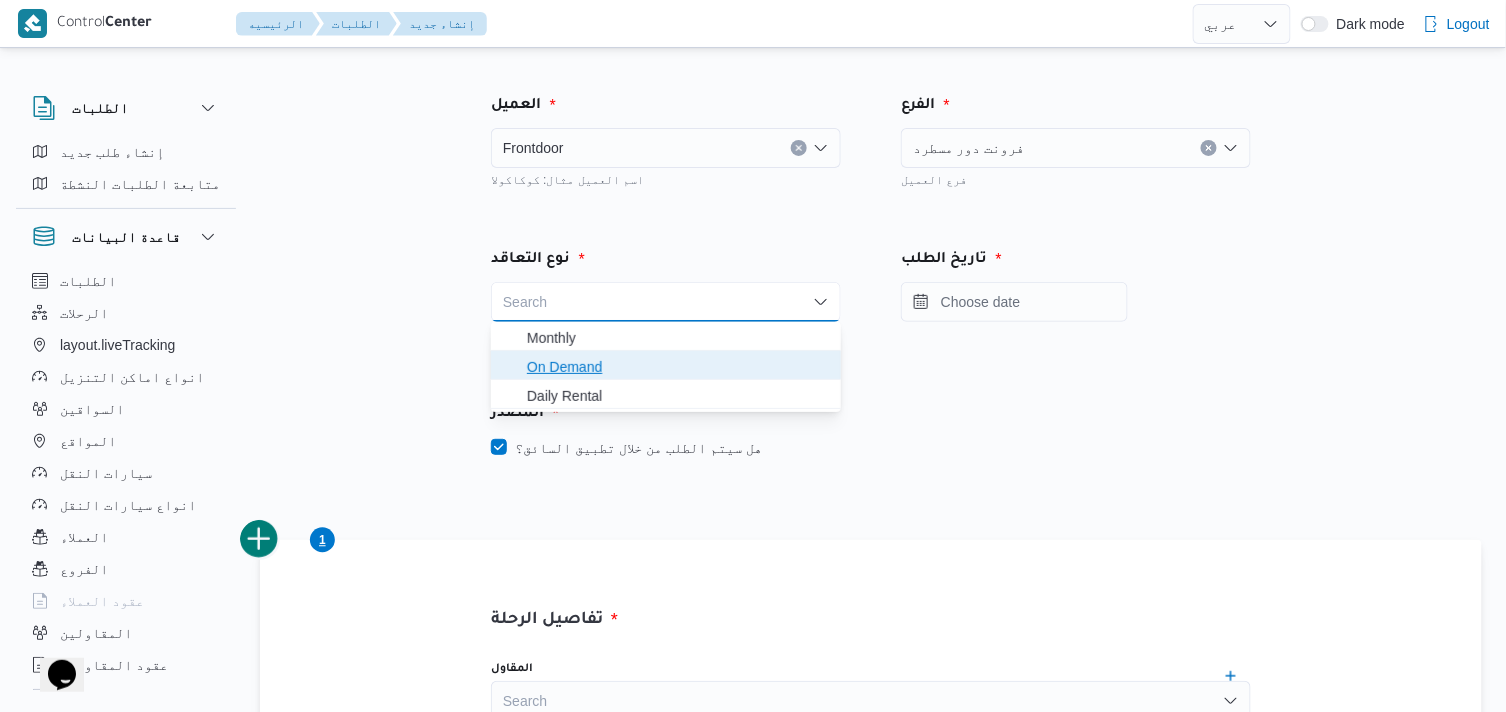 click on "On Demand" at bounding box center (678, 367) 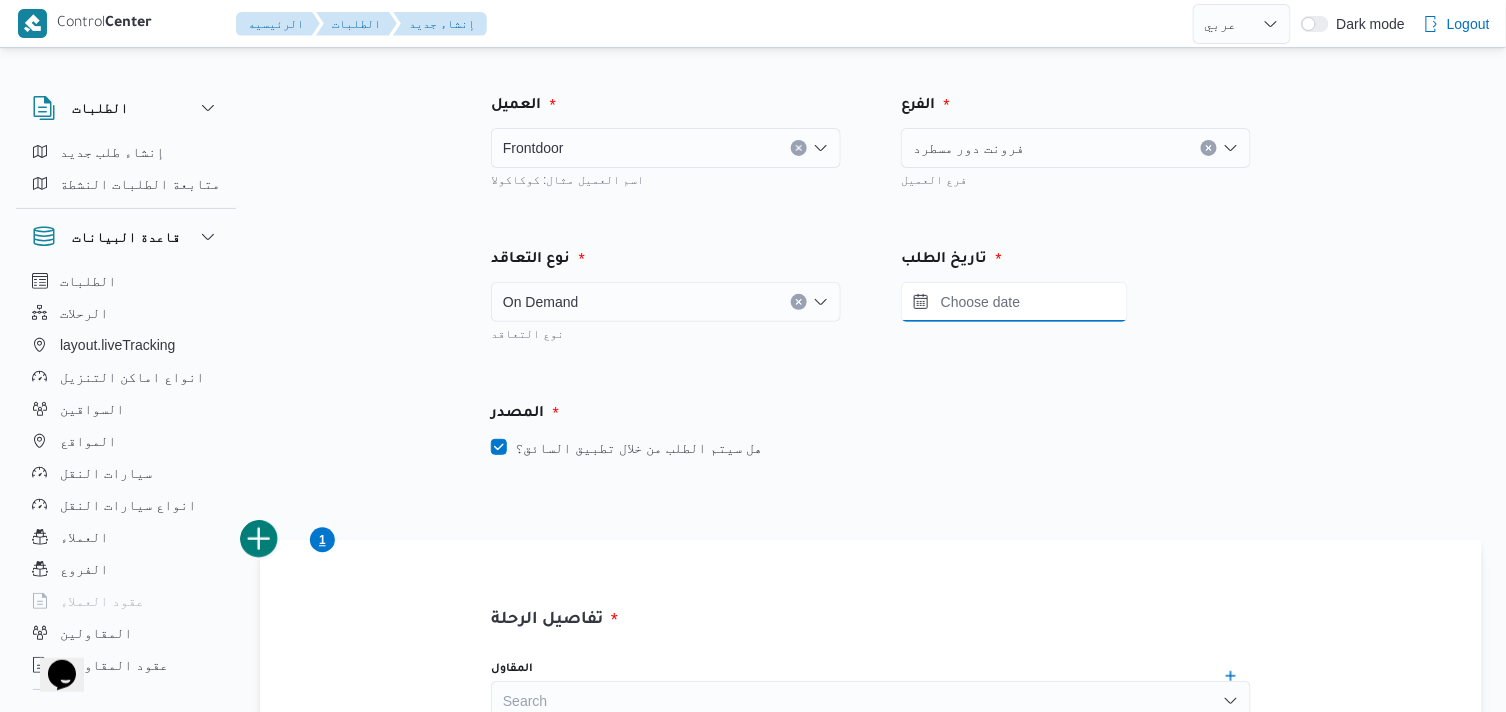 click at bounding box center [1014, 302] 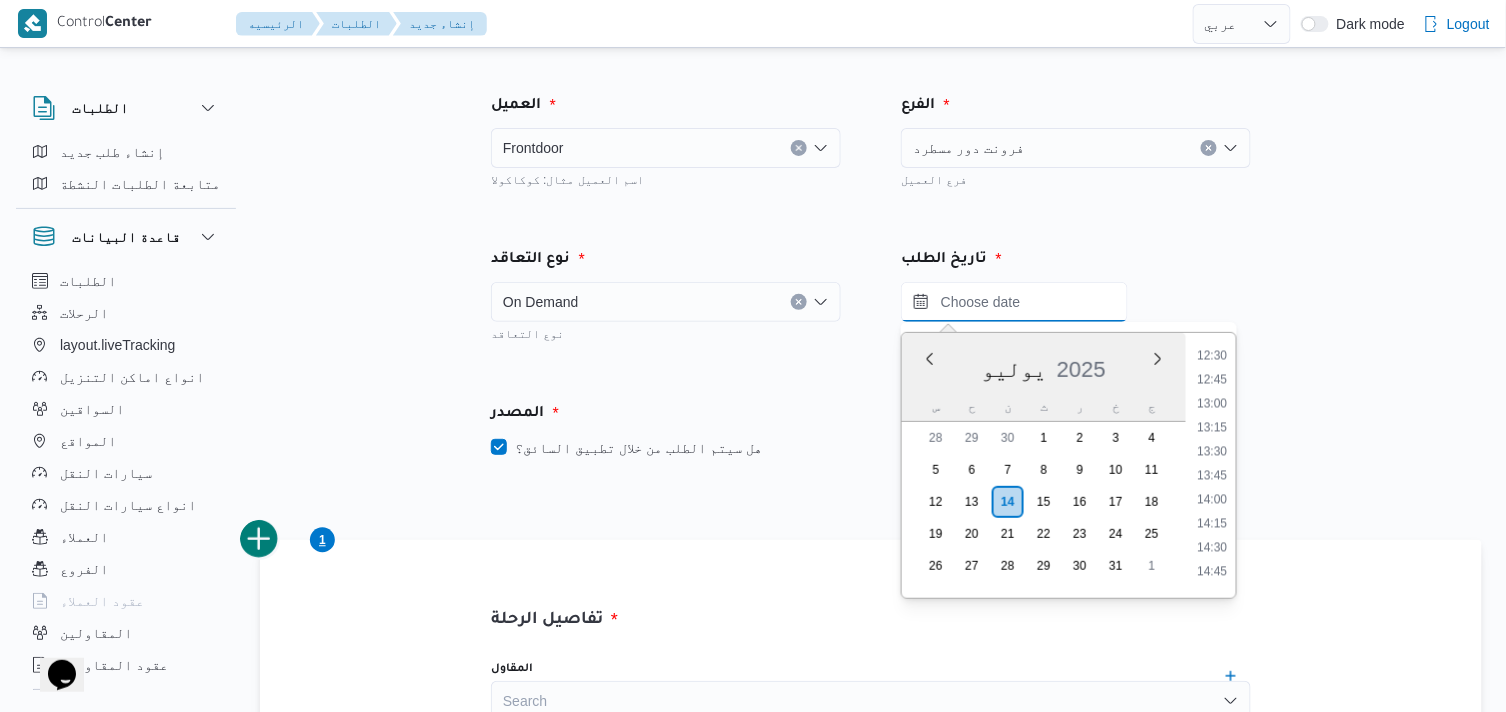 scroll, scrollTop: 1145, scrollLeft: 0, axis: vertical 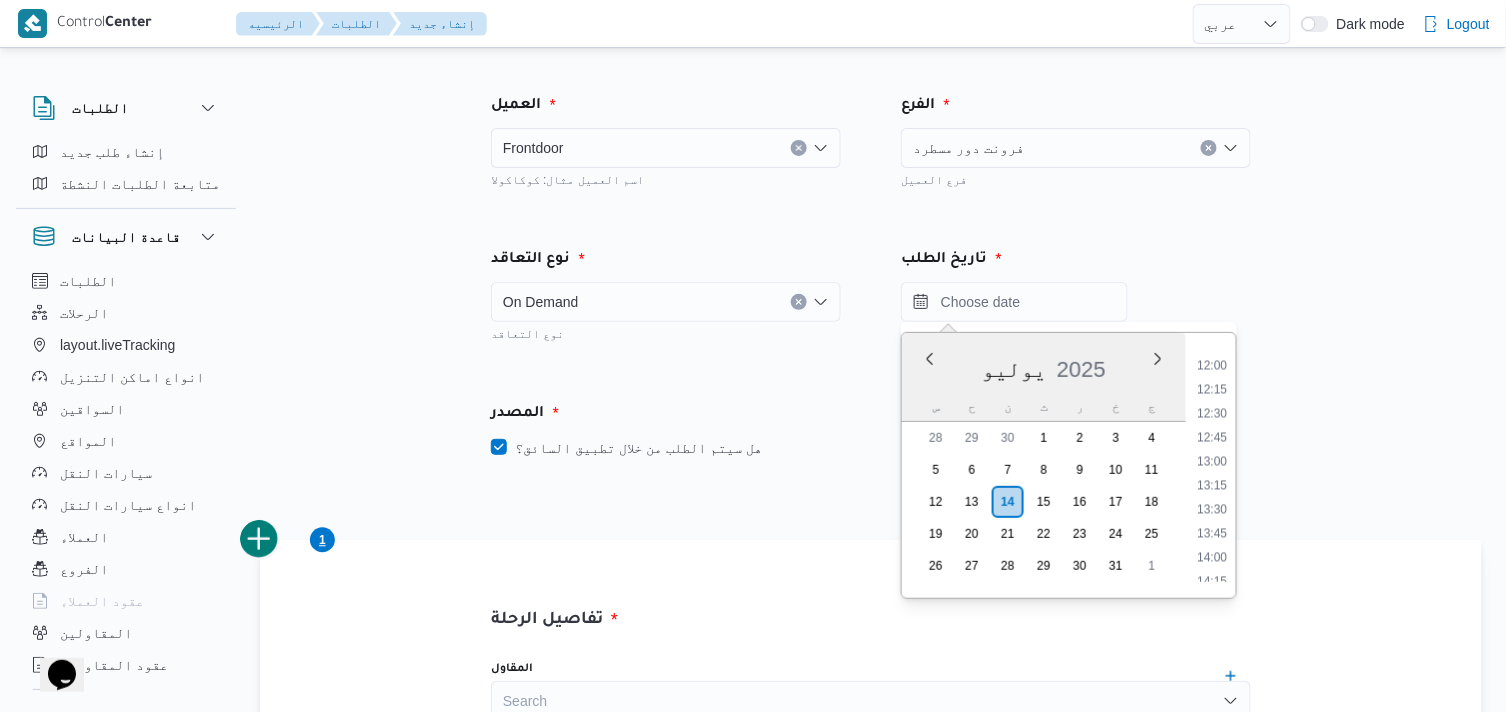 drag, startPoint x: 1218, startPoint y: 550, endPoint x: 1207, endPoint y: 552, distance: 11.18034 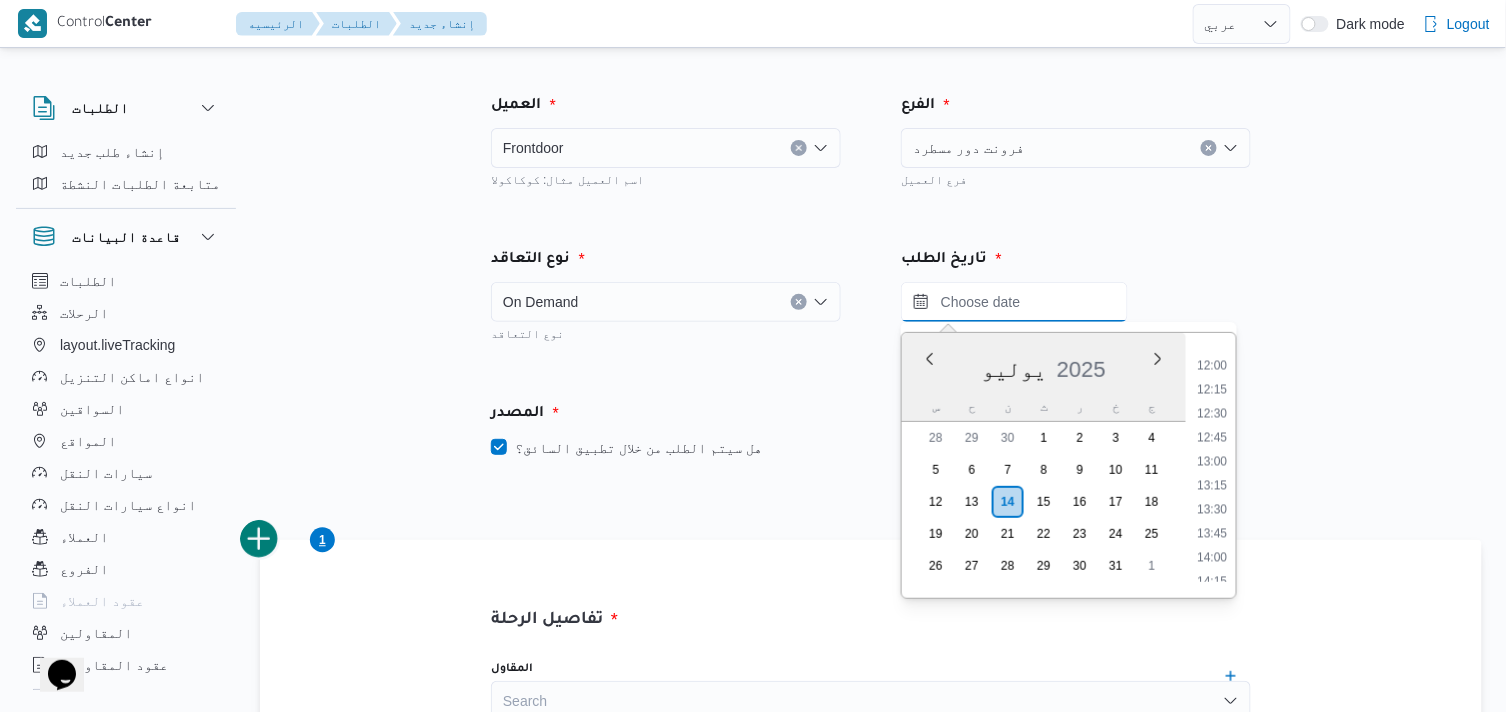 type on "[DATE] ١٤:٠٠" 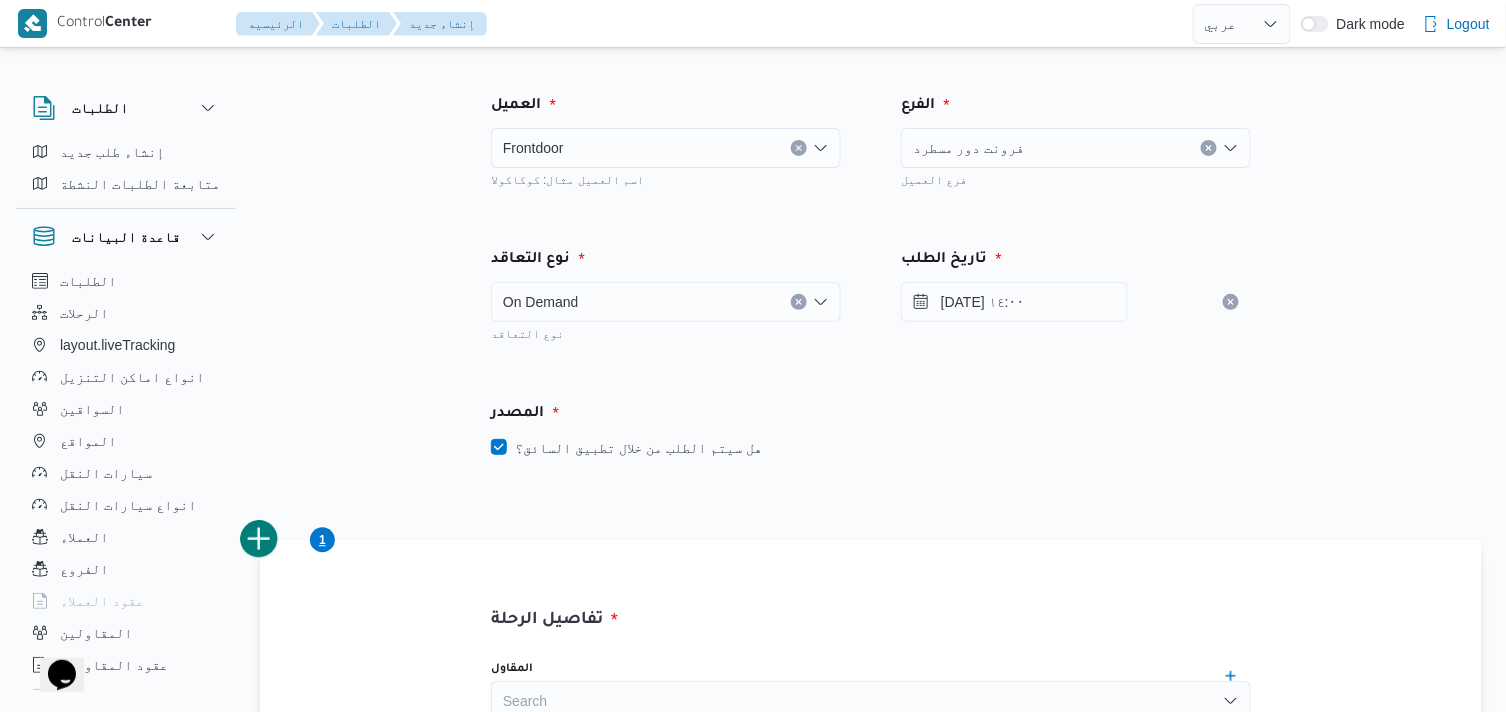 click on "هل سيتم الطلب من خلال تطبيق السائق؟" at bounding box center [626, 448] 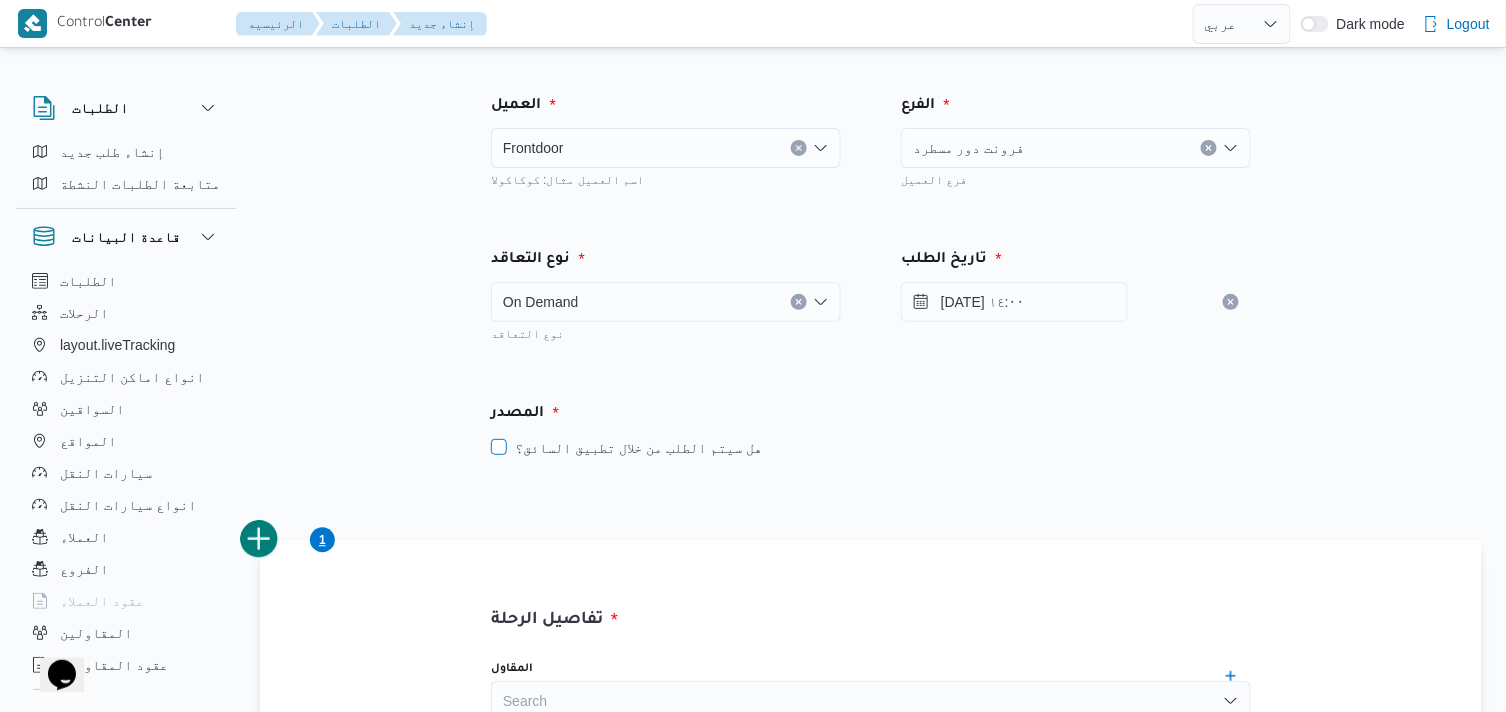checkbox on "false" 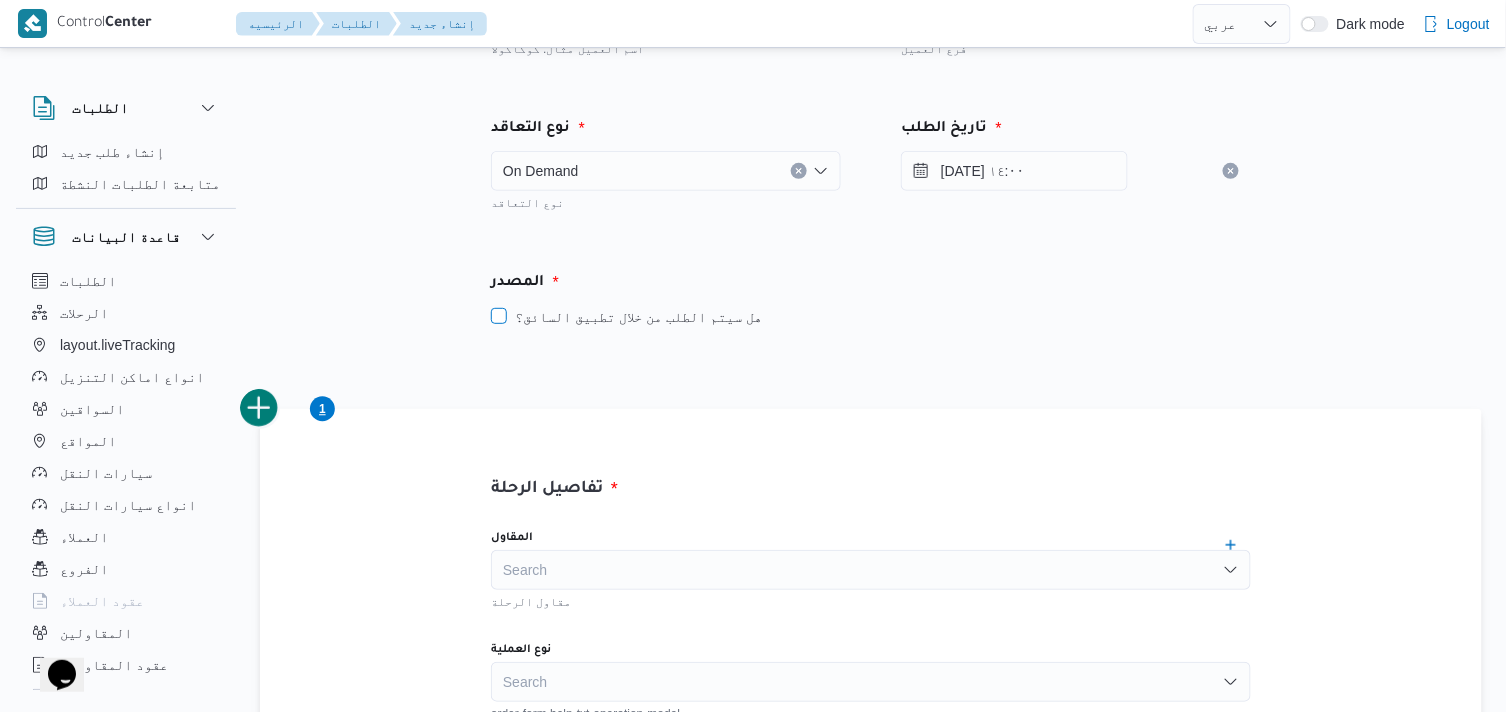 scroll, scrollTop: 333, scrollLeft: 0, axis: vertical 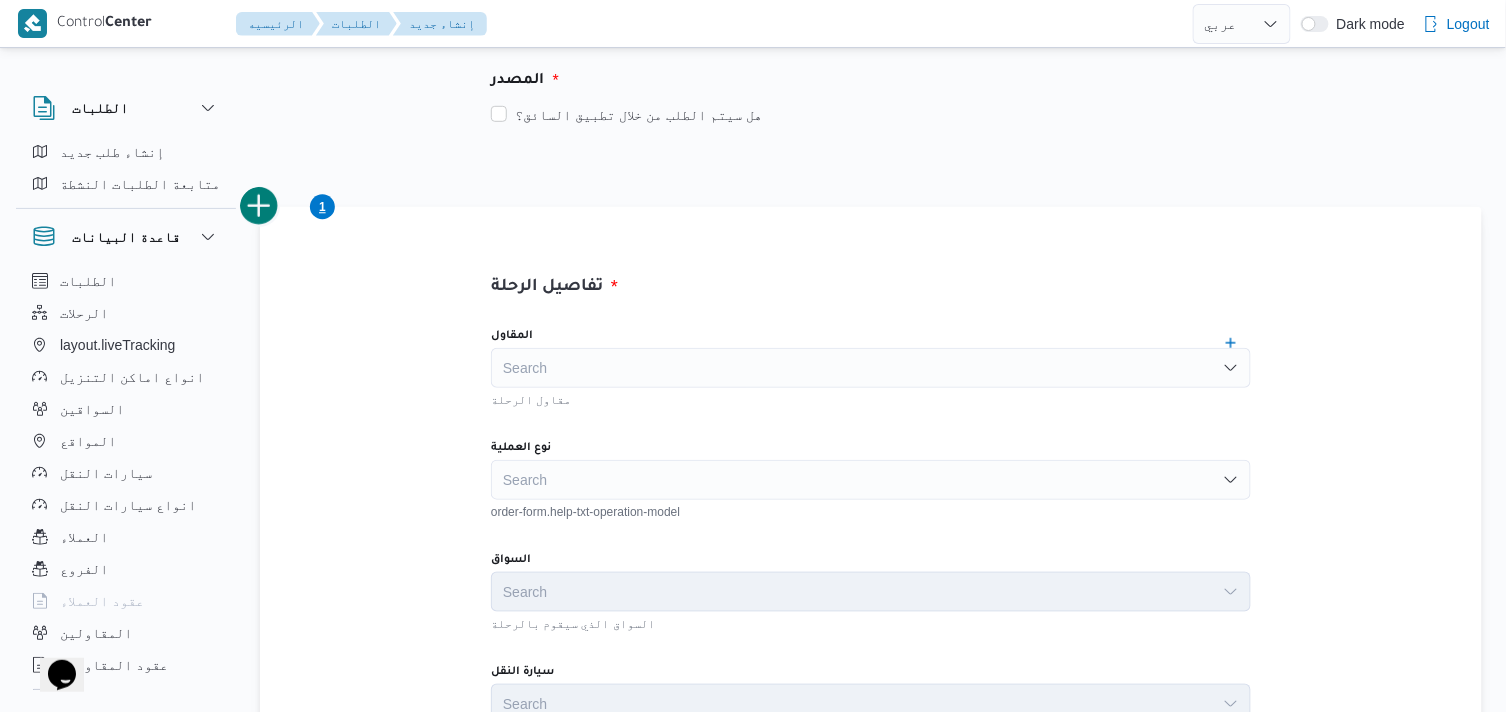 click on "Search" at bounding box center [871, 368] 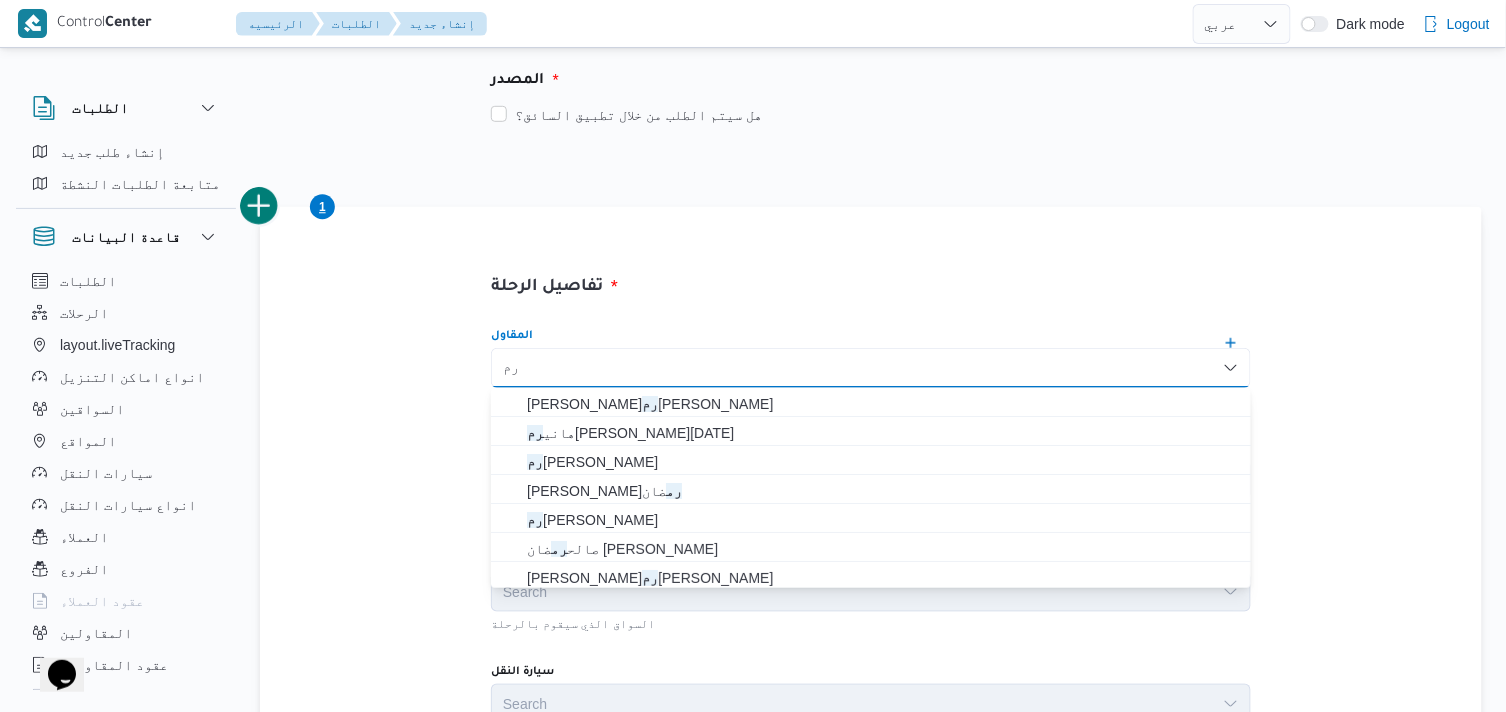 type on "ر" 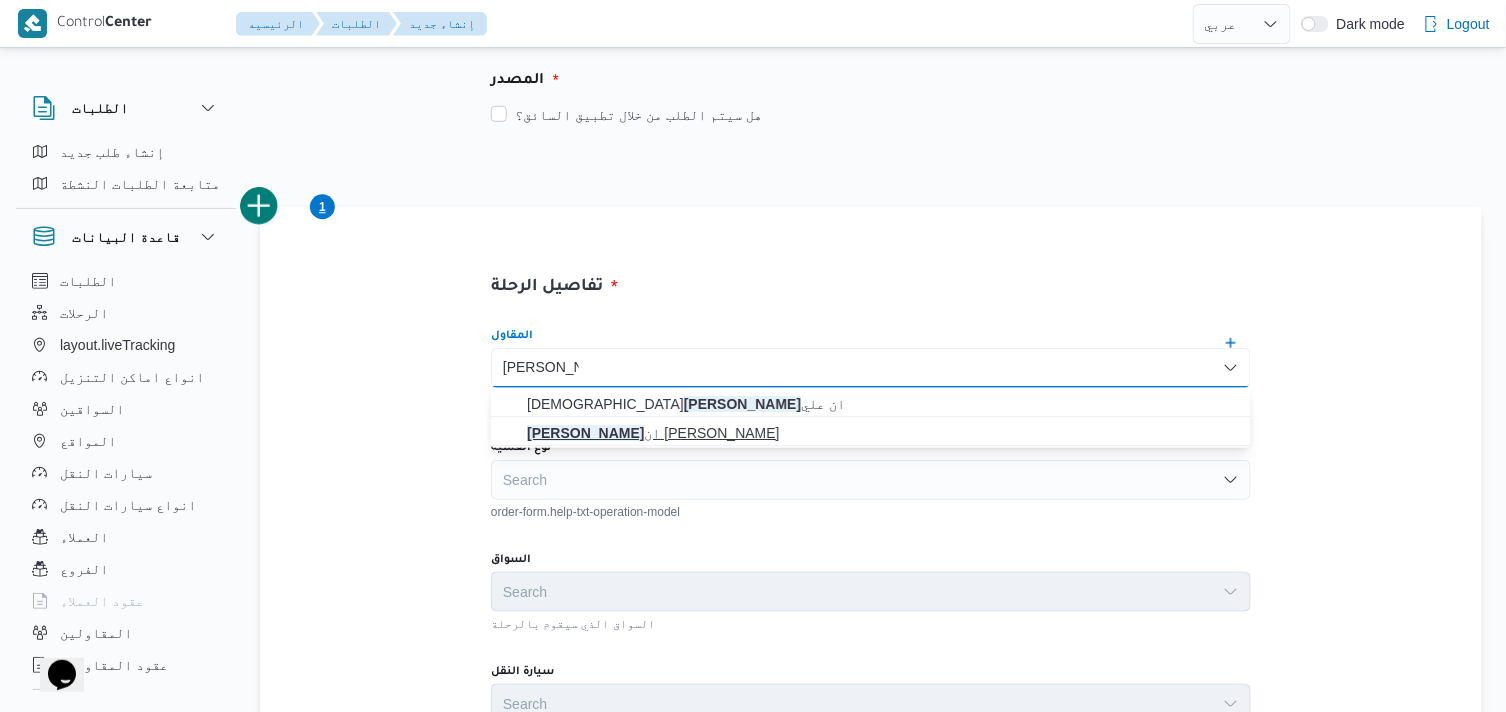 type on "[PERSON_NAME]" 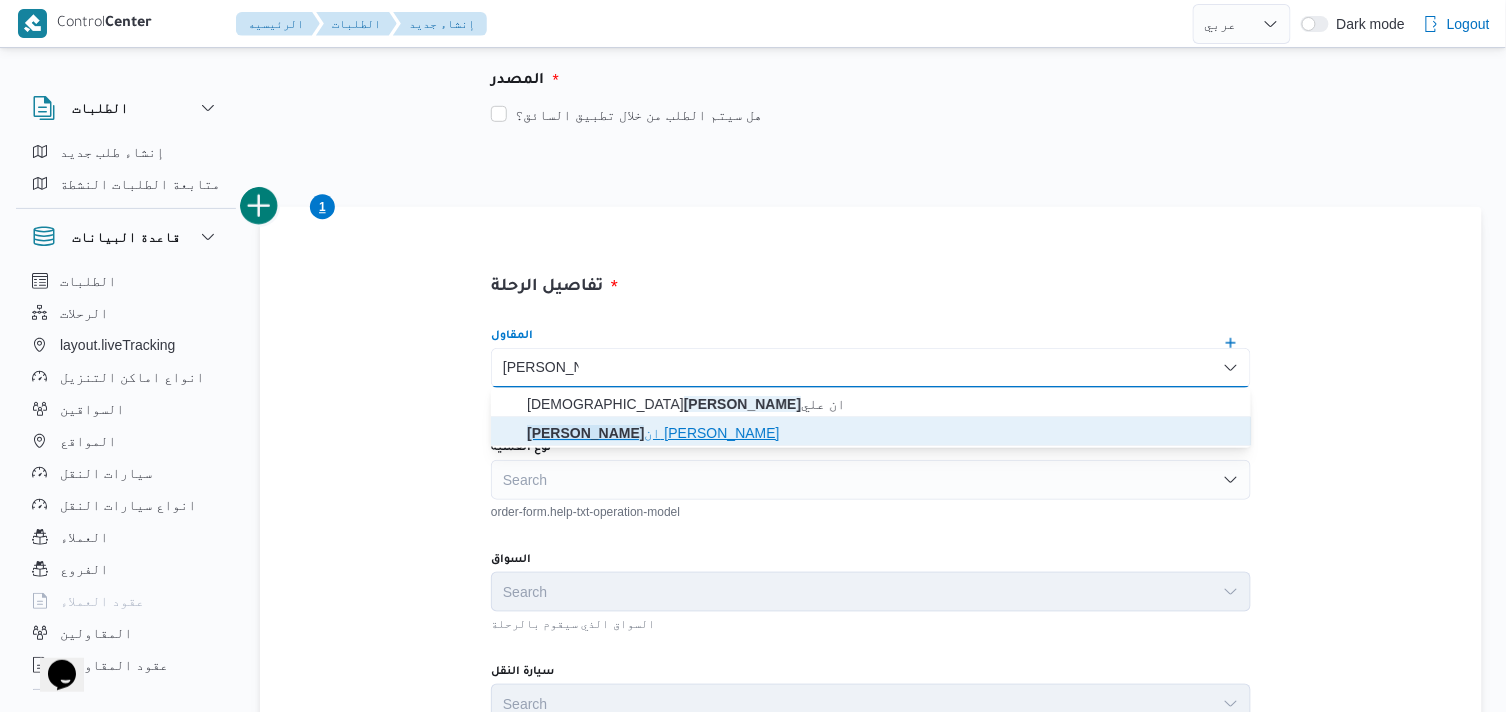click on "[PERSON_NAME]" 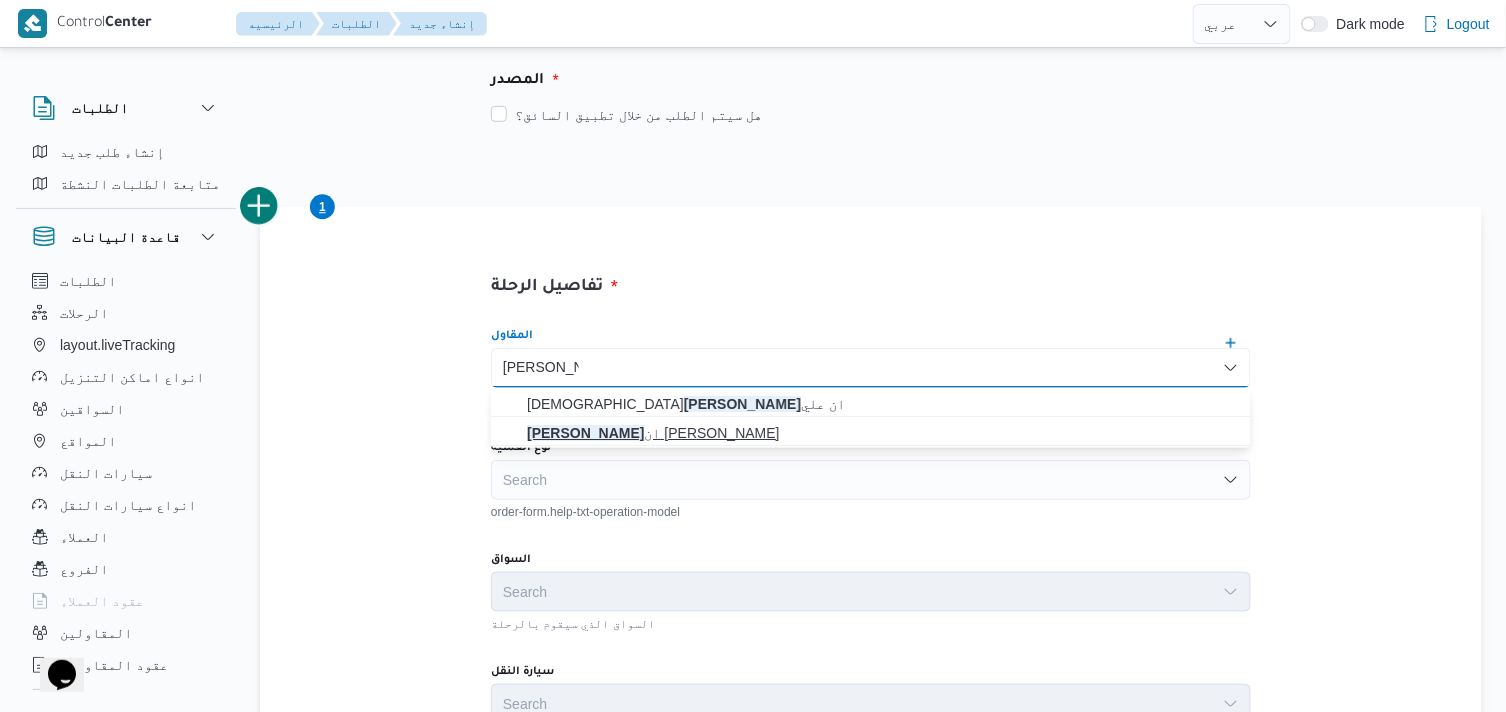 type 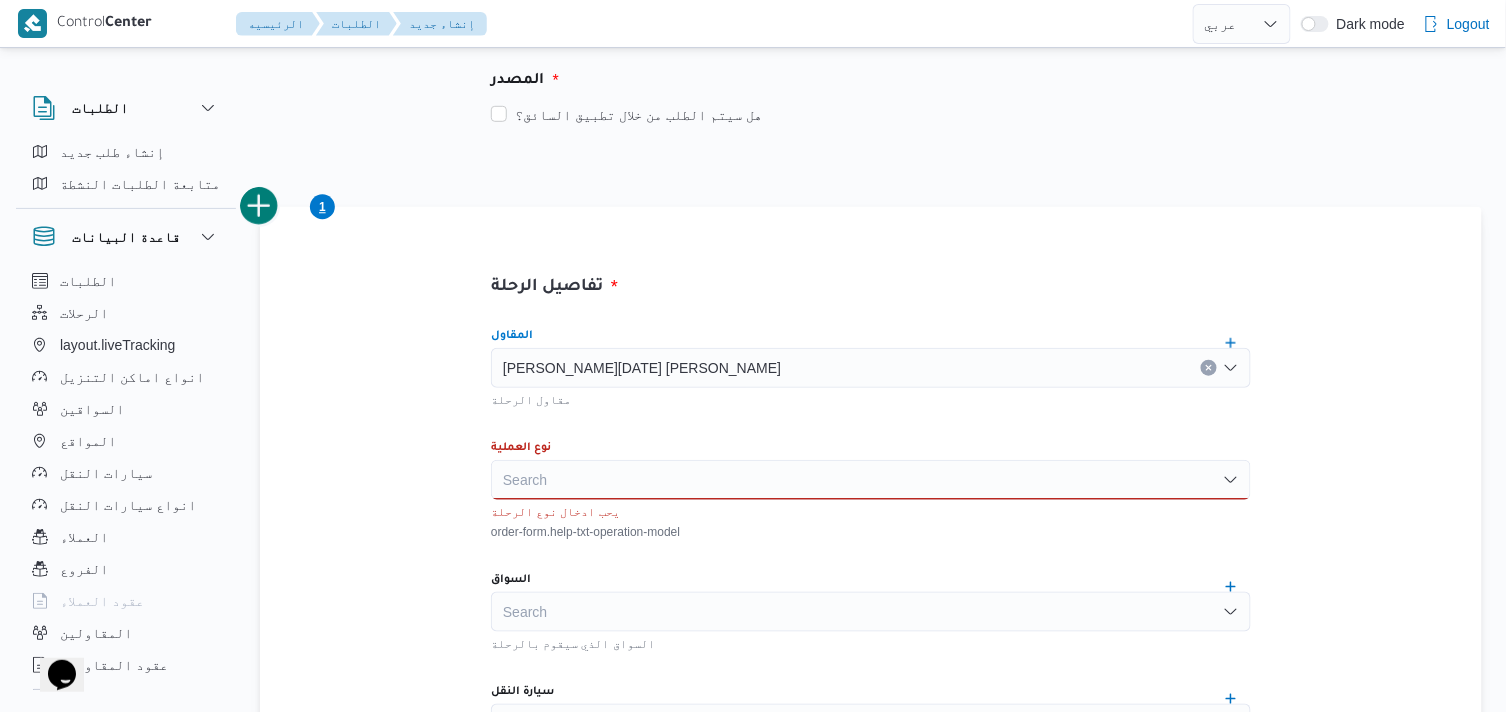 click on "Search" at bounding box center (871, 480) 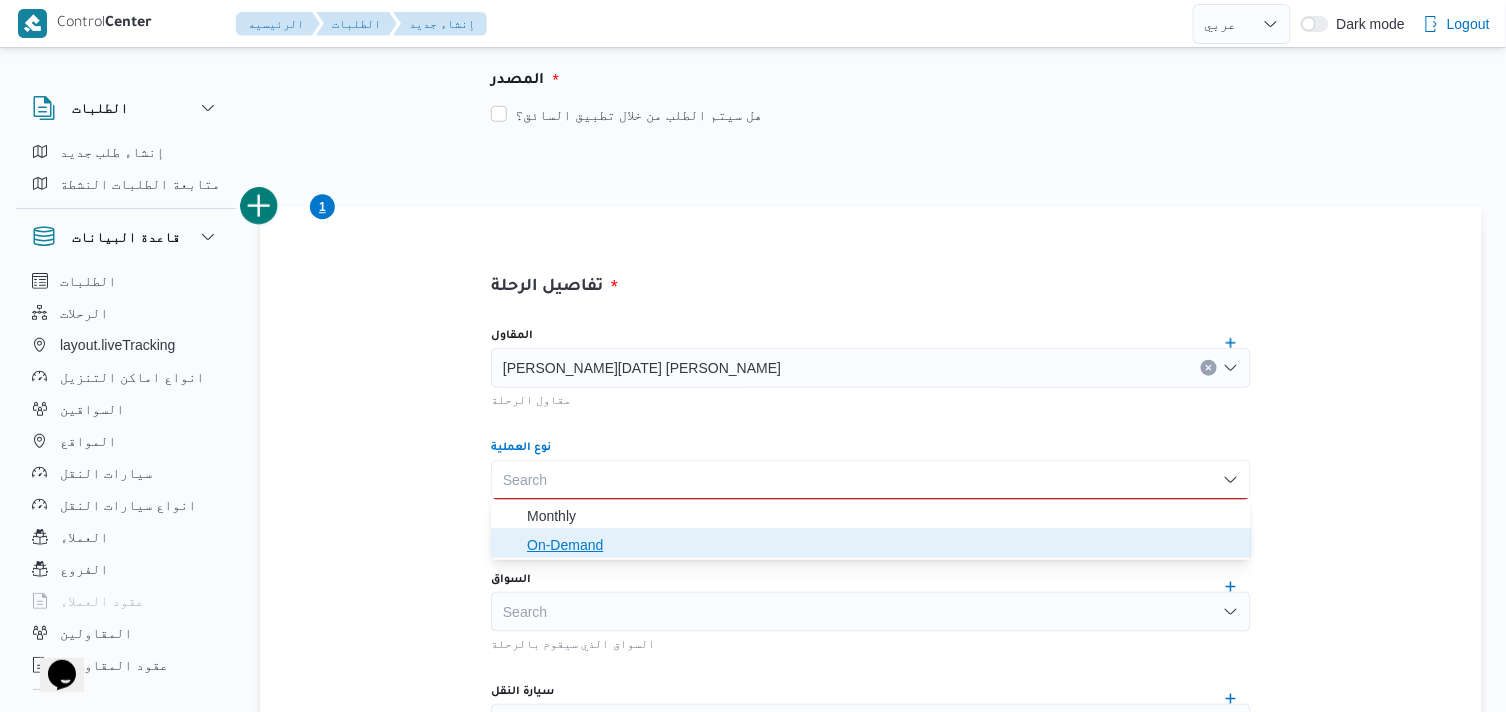 click on "On-Demand" at bounding box center (883, 545) 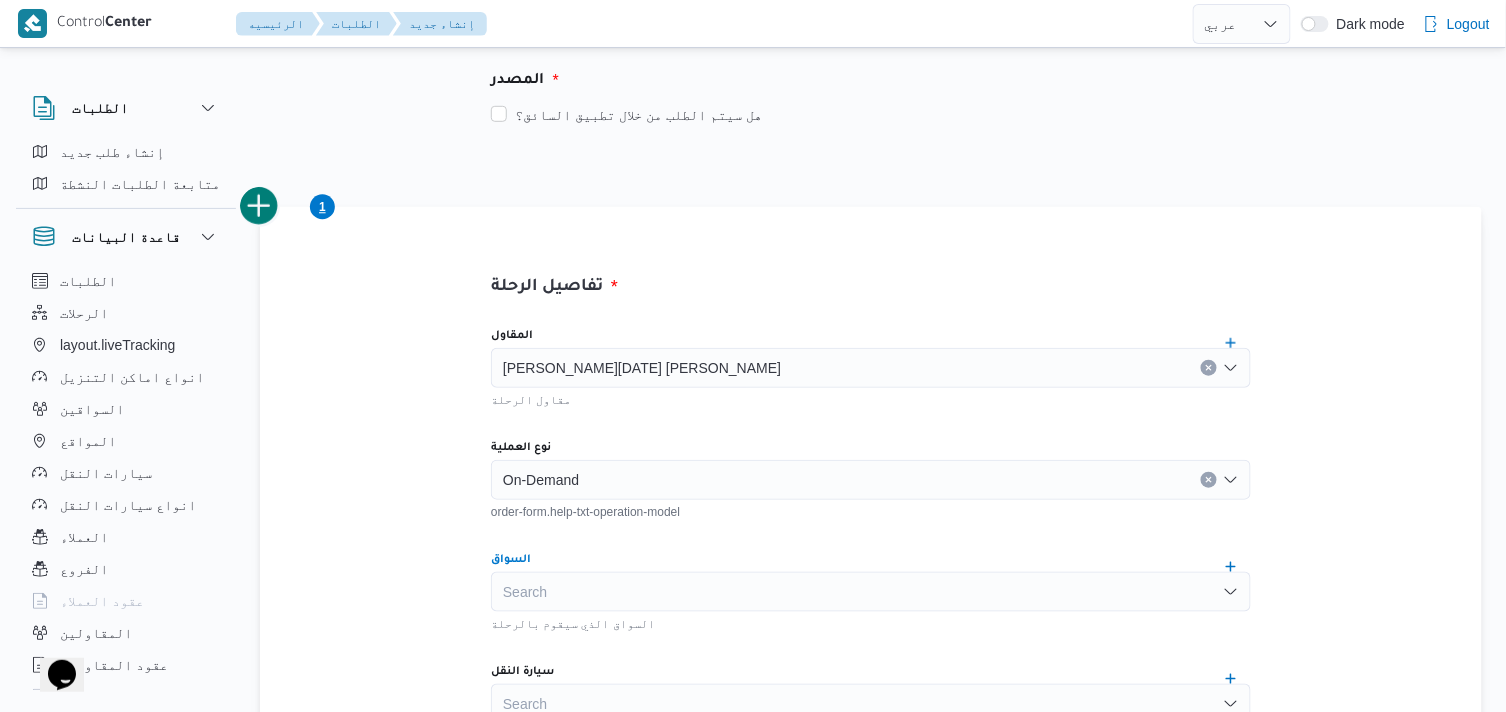 click on "Search" at bounding box center (871, 592) 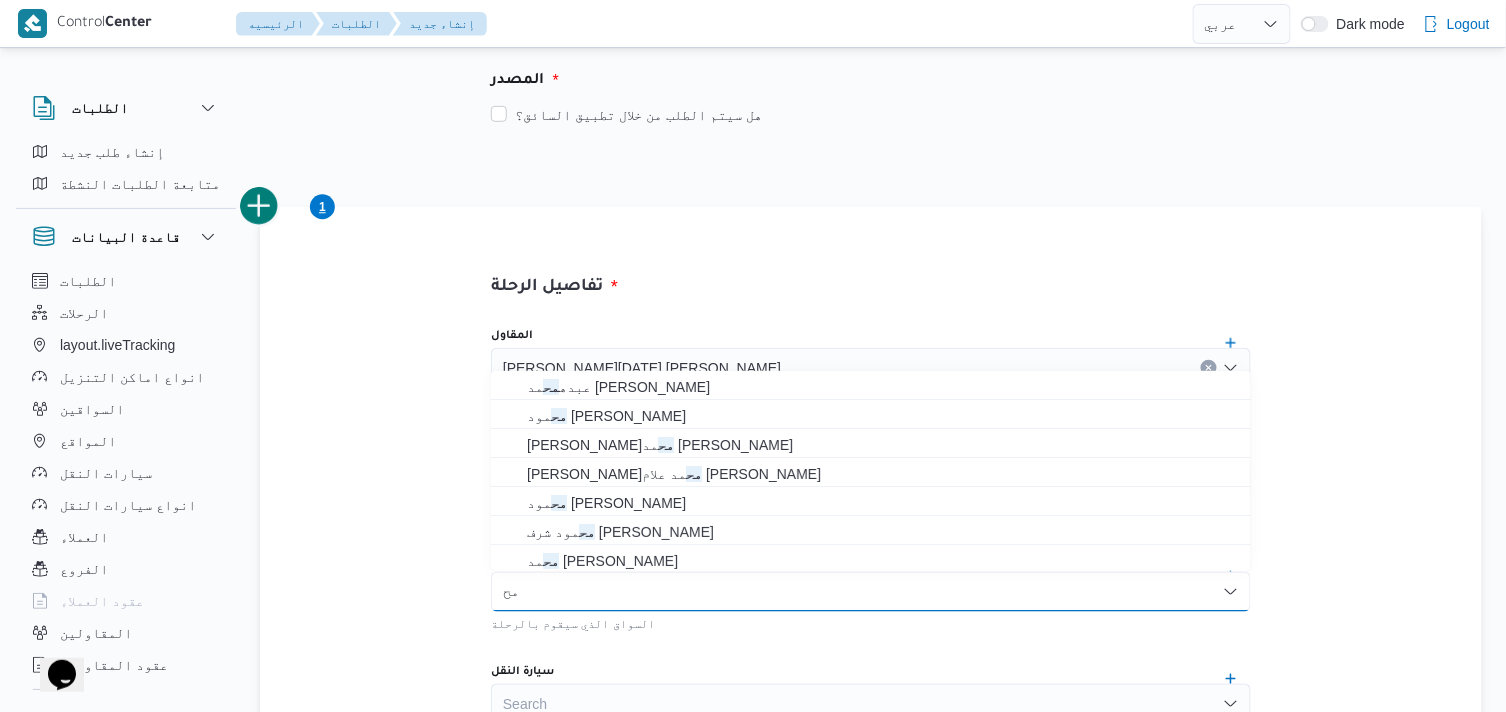 click on "تفاصيل الرحلة المقاول [PERSON_NAME][DATE] [PERSON_NAME]  مقاول الرحلة نوع العملية On-Demand order-form.help-txt-operation-model السواق مح مح Combo box. Selected. مح. Selected. Combo box input. Search. Type some text or, to display a list of choices, press Down Arrow. To exit the list of choices, press Escape. السواق الذي سيقوم بالرحلة سيارة النقل Search سيارة الرحلة نوع سيارة النقل Search نوع سيارة النقل تاريخ و وقت التحميل اماكن التحميل و التنزيل Step 1 1 نقطة التحميل المدينه مركز الخانكة اسم المكان شركة الي Step 2 is disabled 2 اضافة نقطة تنزيل" at bounding box center [871, 731] 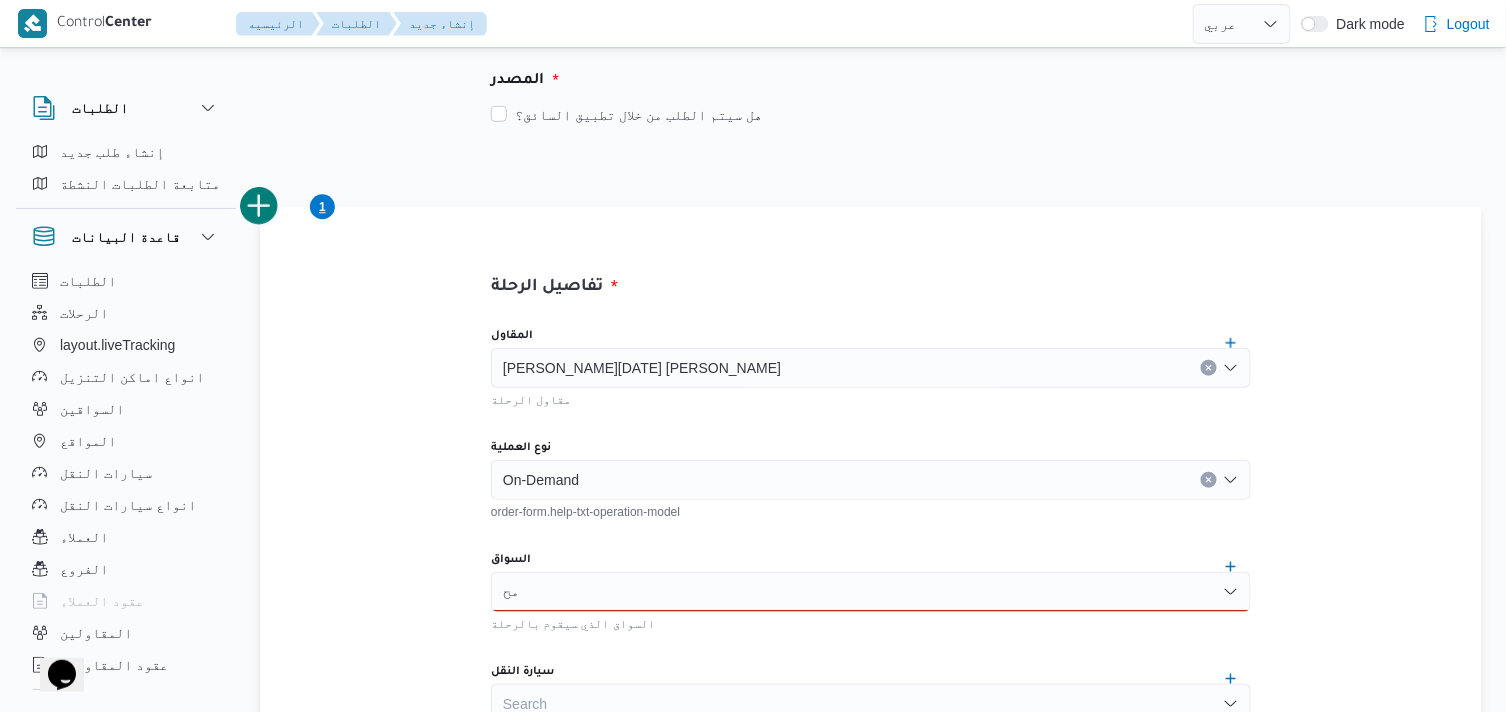 click on "مح مح" at bounding box center [871, 592] 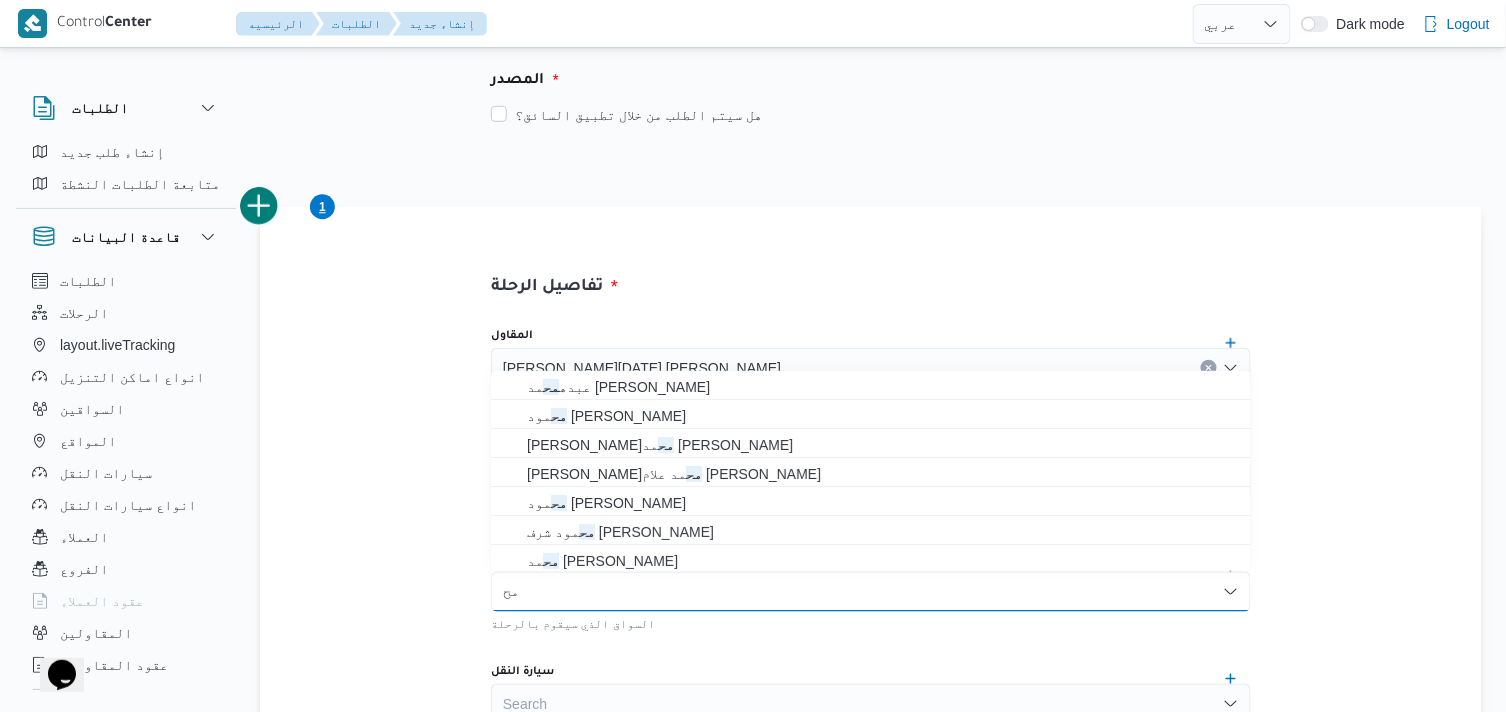 type on "م" 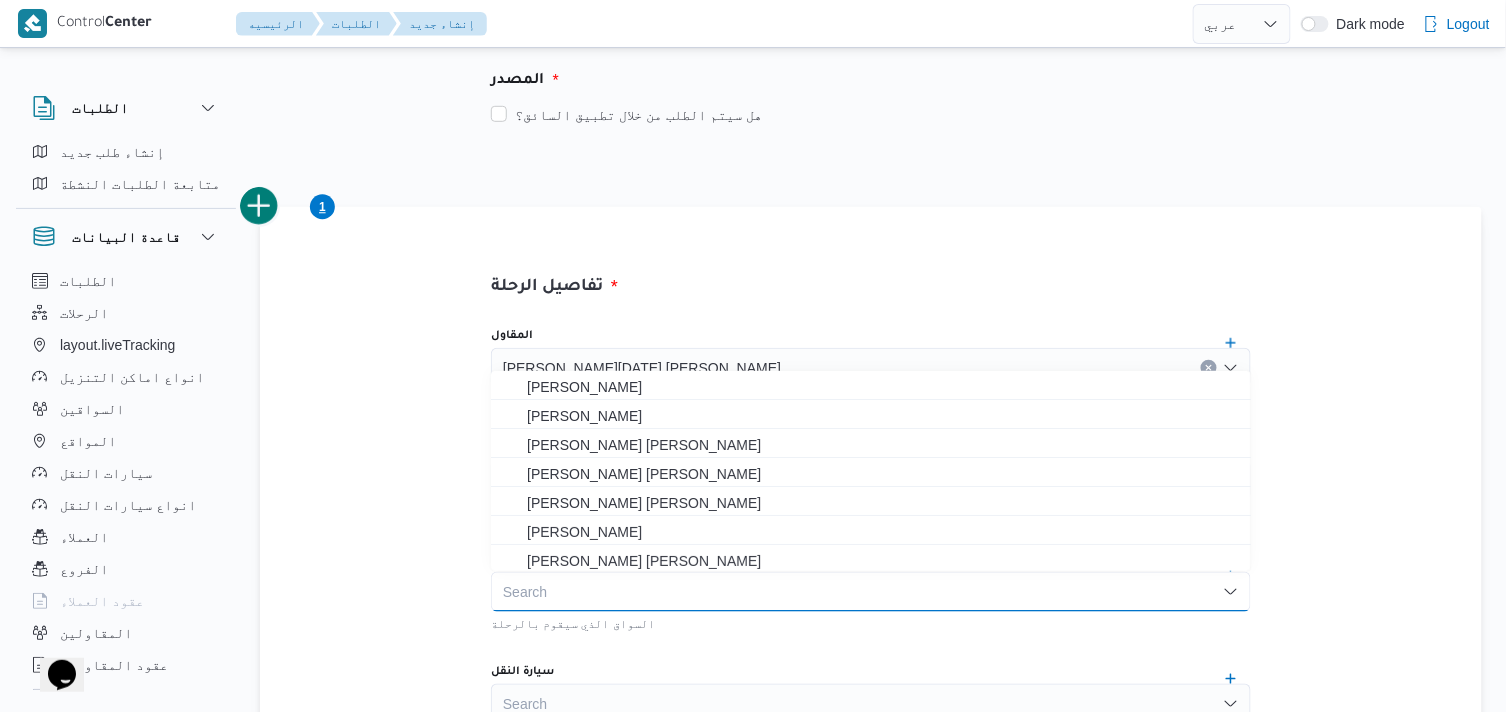 type 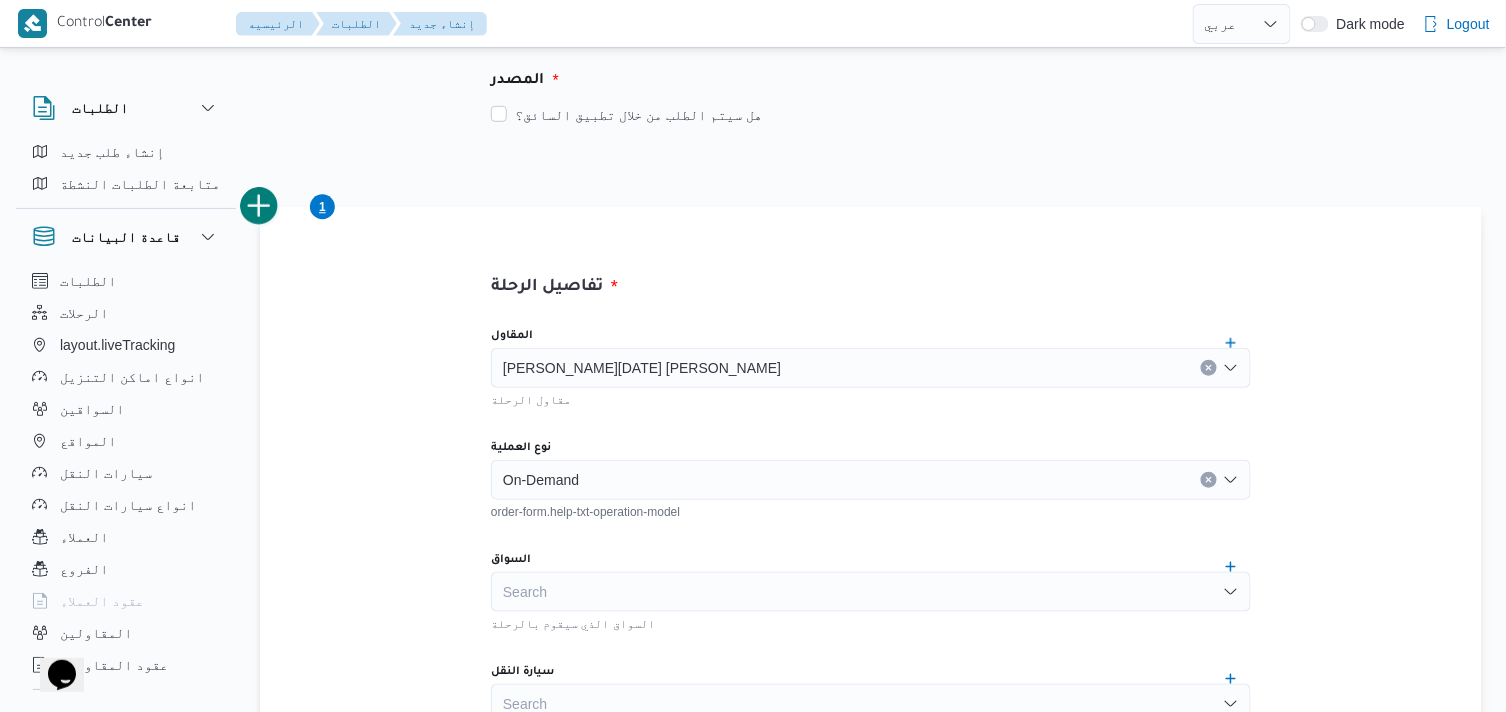 click on "تفاصيل الرحلة المقاول [PERSON_NAME][DATE] [PERSON_NAME]  مقاول الرحلة نوع العملية On-Demand order-form.help-txt-operation-model السواق Search السواق الذي سيقوم بالرحلة سيارة النقل Search سيارة الرحلة نوع سيارة النقل Search نوع سيارة النقل تاريخ و وقت التحميل اماكن التحميل و التنزيل Step 1 1 نقطة التحميل المدينه مركز الخانكة اسم المكان شركة الي Step 2 is disabled 2 اضافة نقطة تنزيل الملحقات اختار ملف لالحاقه اختار ملف لالحاقه الملاحظات اكتب الملاحطات هنا" at bounding box center (871, 913) 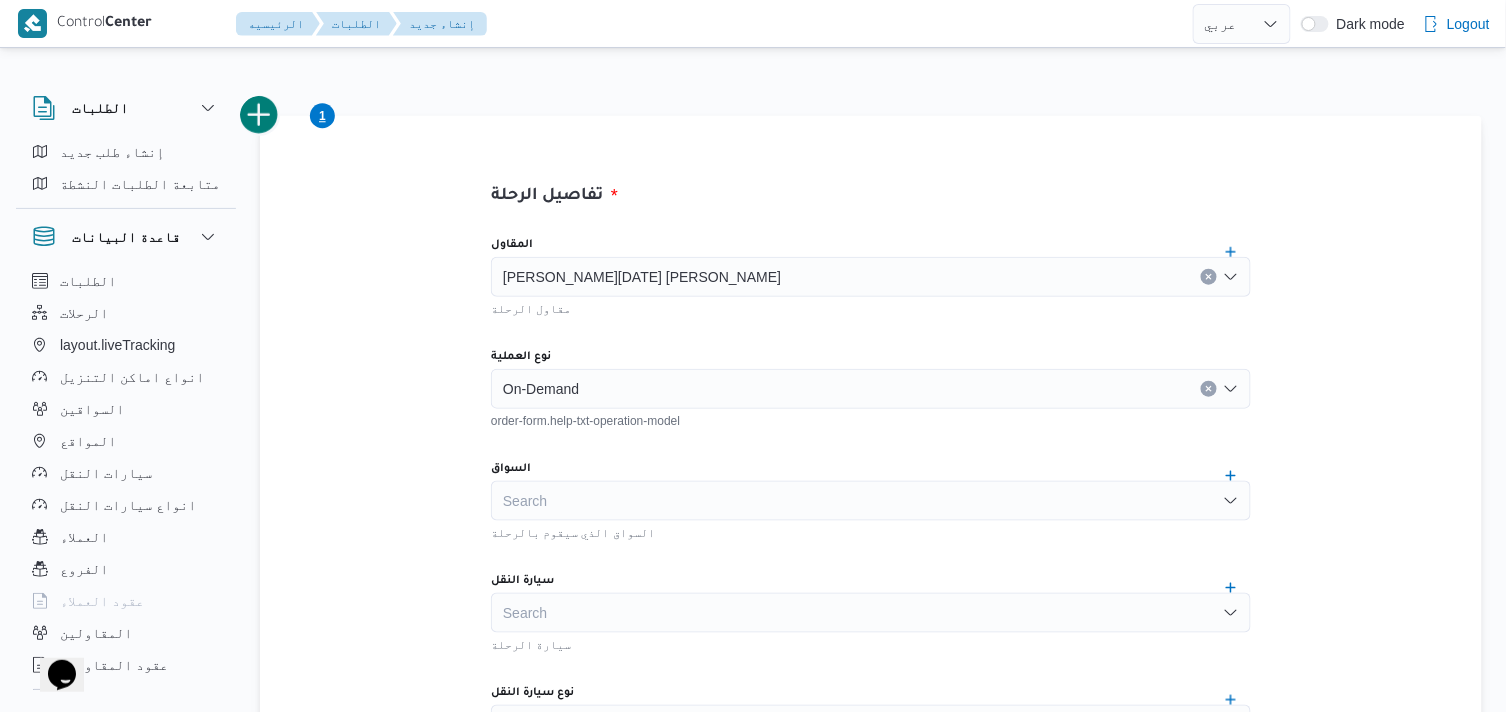 scroll, scrollTop: 555, scrollLeft: 0, axis: vertical 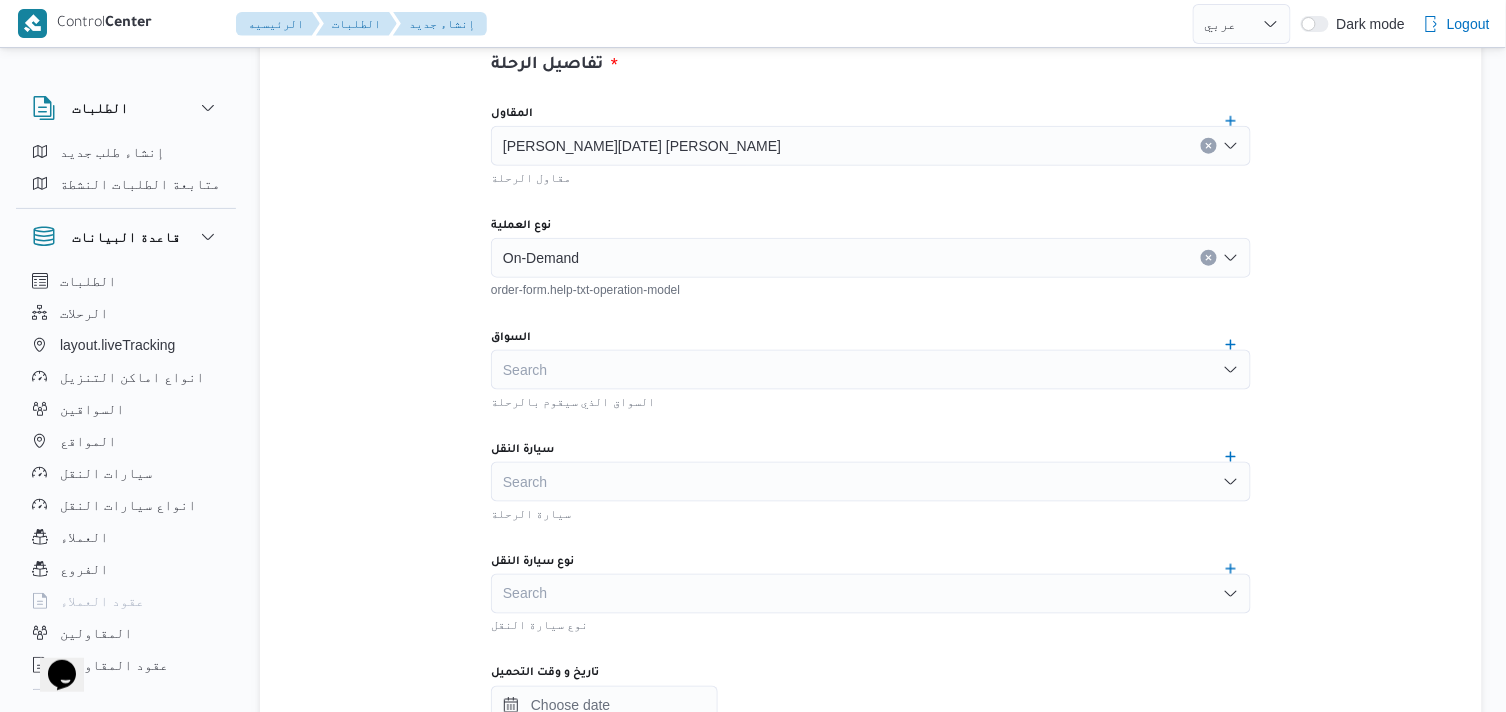 click on "Search" at bounding box center [871, 482] 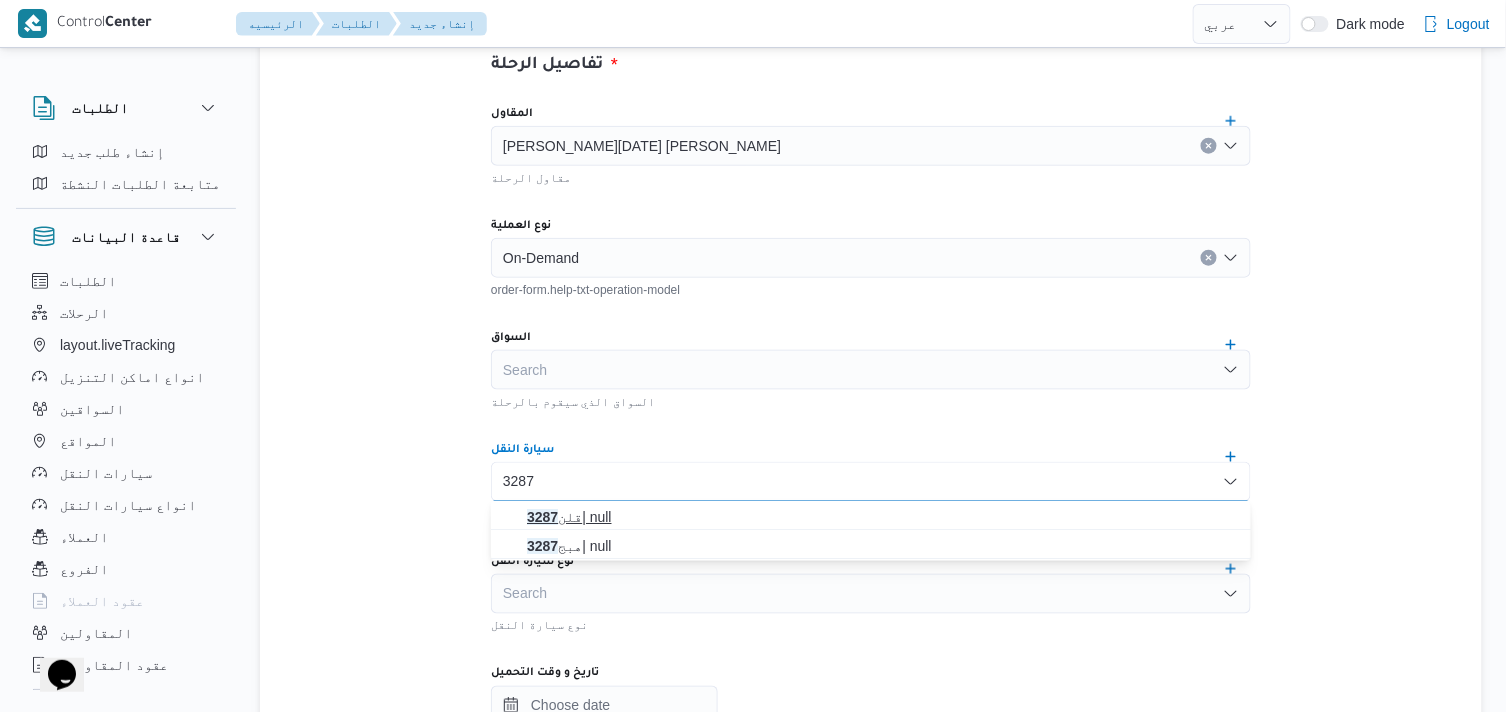 type on "3287" 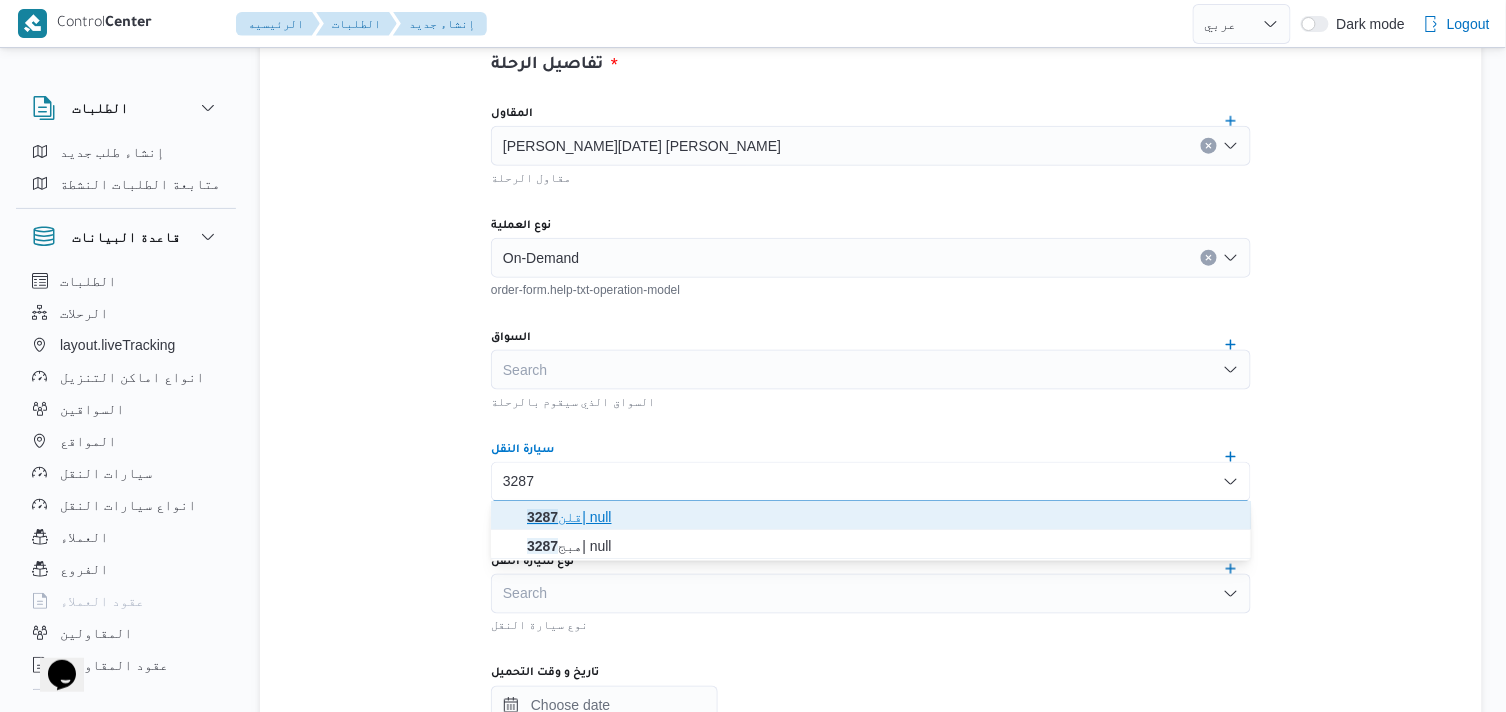 click on "قلن 3287  | null" at bounding box center (883, 517) 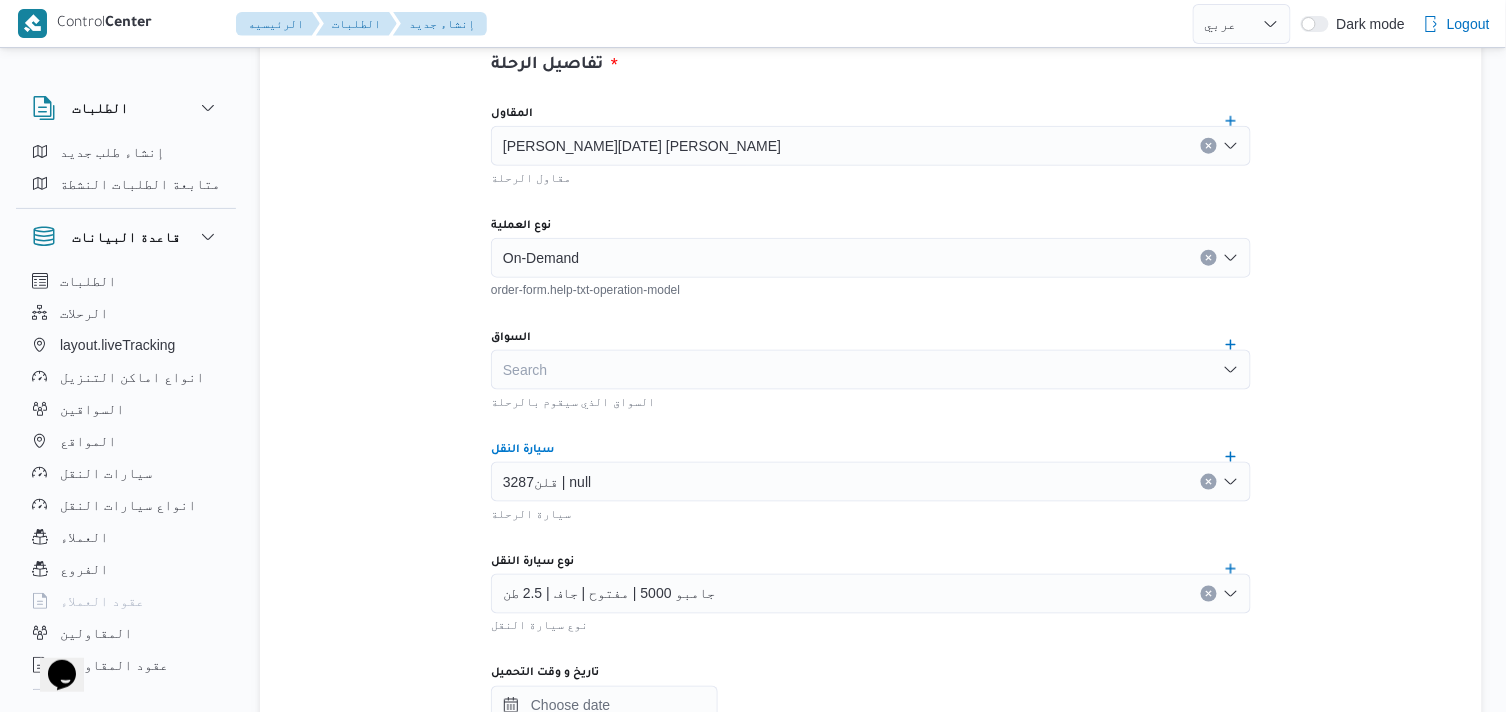 click on "قلن3287 | null Combo box. Selected. قلن3287 | null. Press Backspace to delete قلن3287 | null. Combo box input. Search. Type some text or, to display a list of choices, press Down Arrow. To exit the list of choices, press Escape." at bounding box center [871, 482] 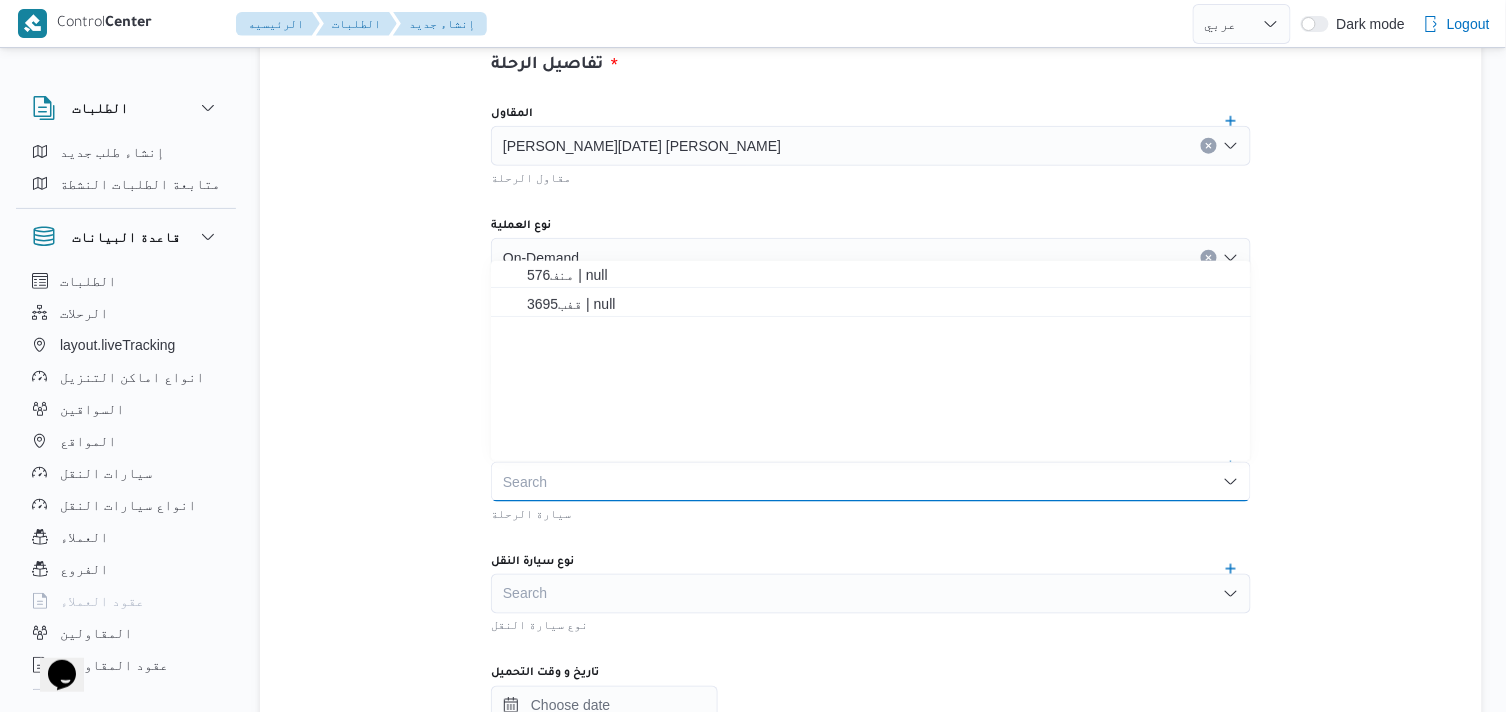 scroll, scrollTop: 0, scrollLeft: 0, axis: both 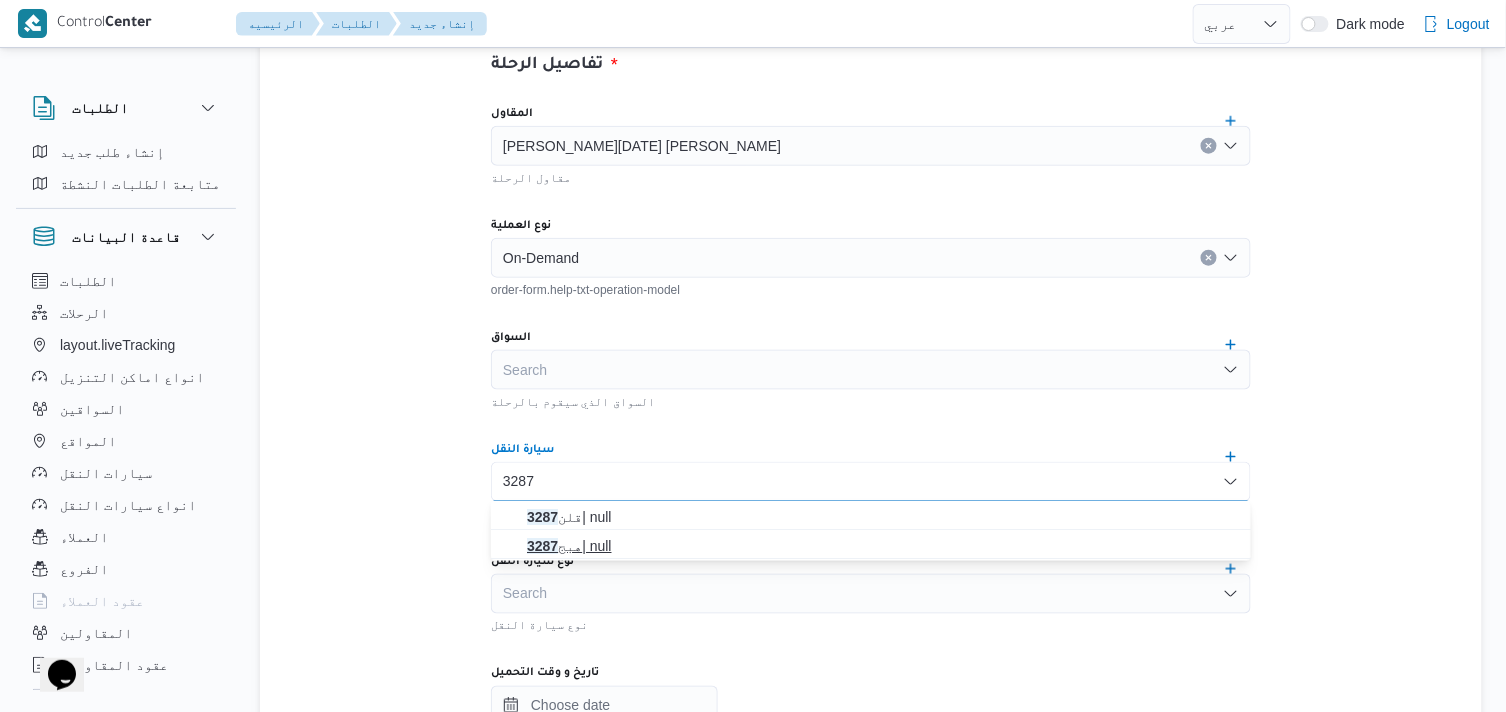 type on "3287" 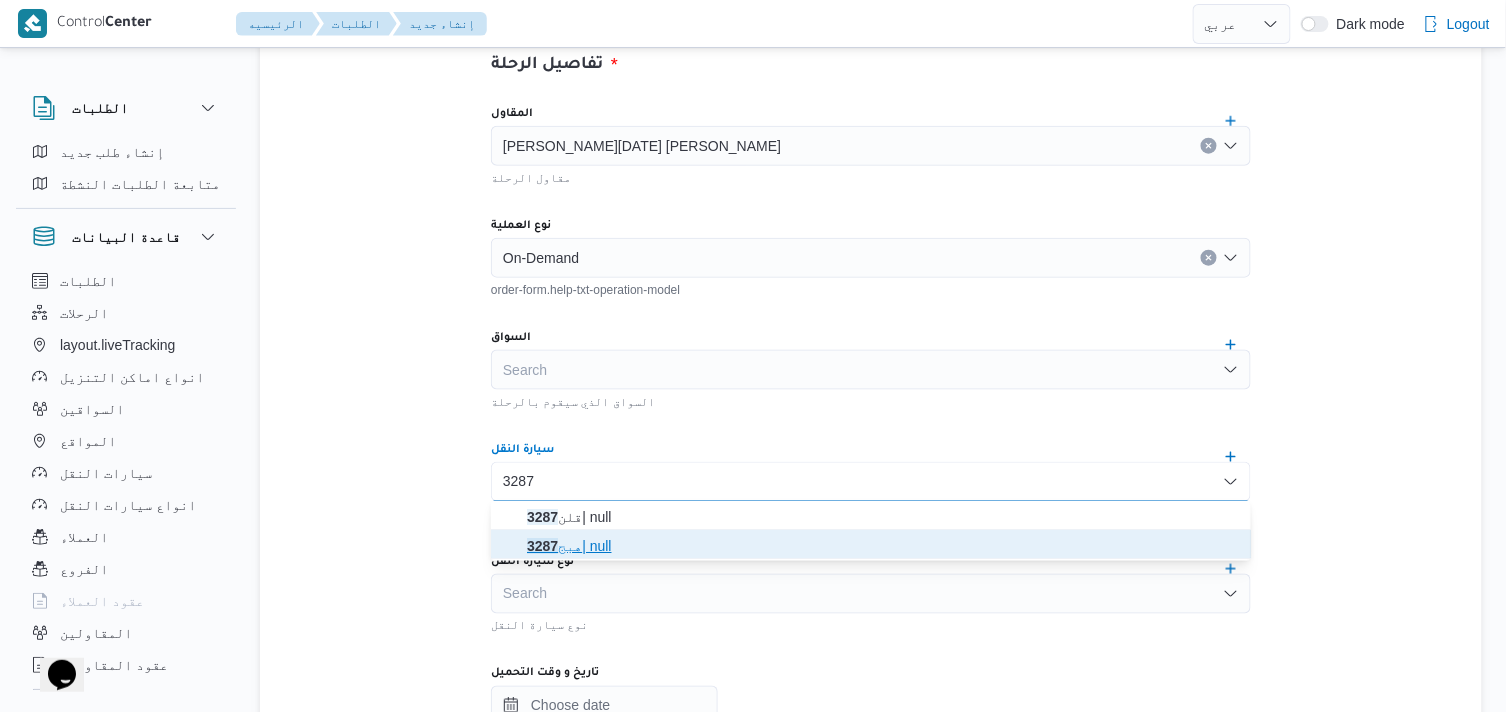 click on "هبج 3287  | null" at bounding box center [883, 546] 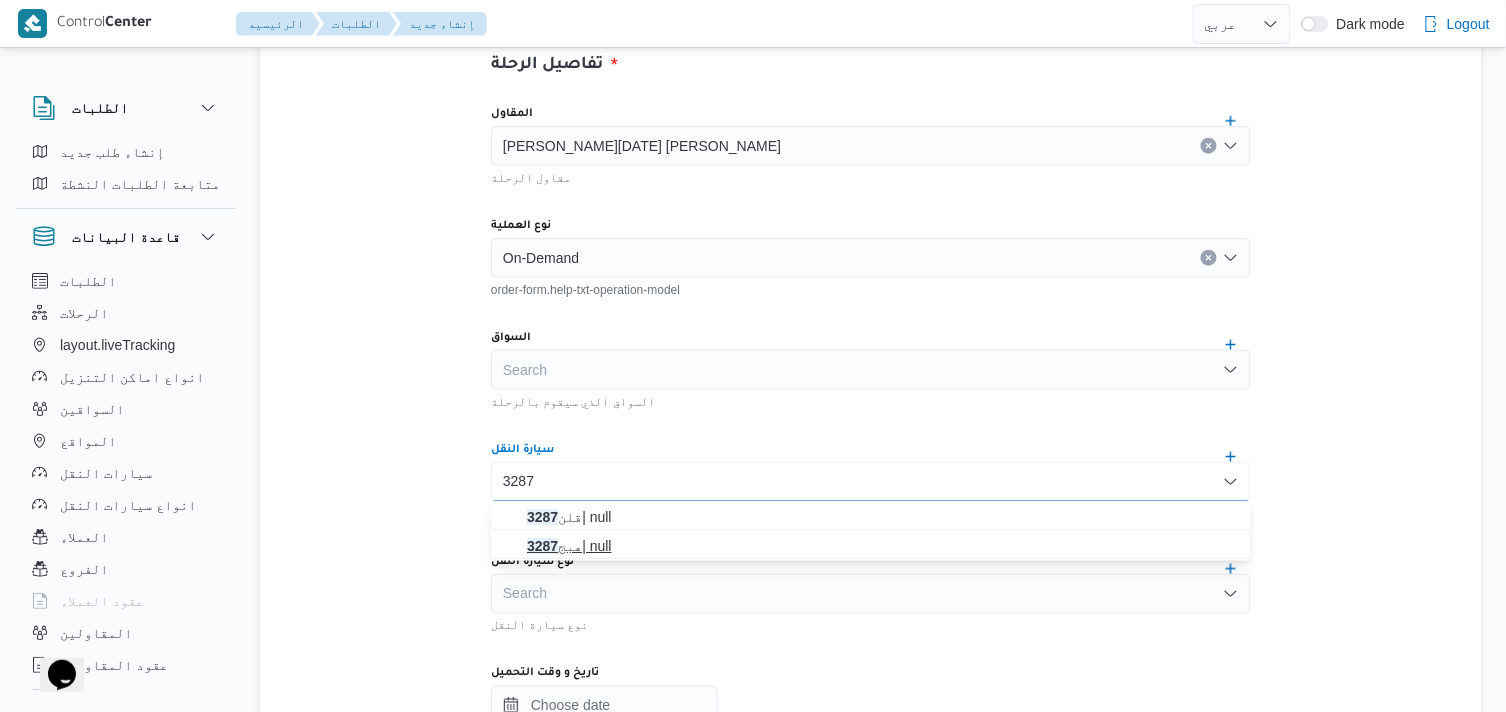type 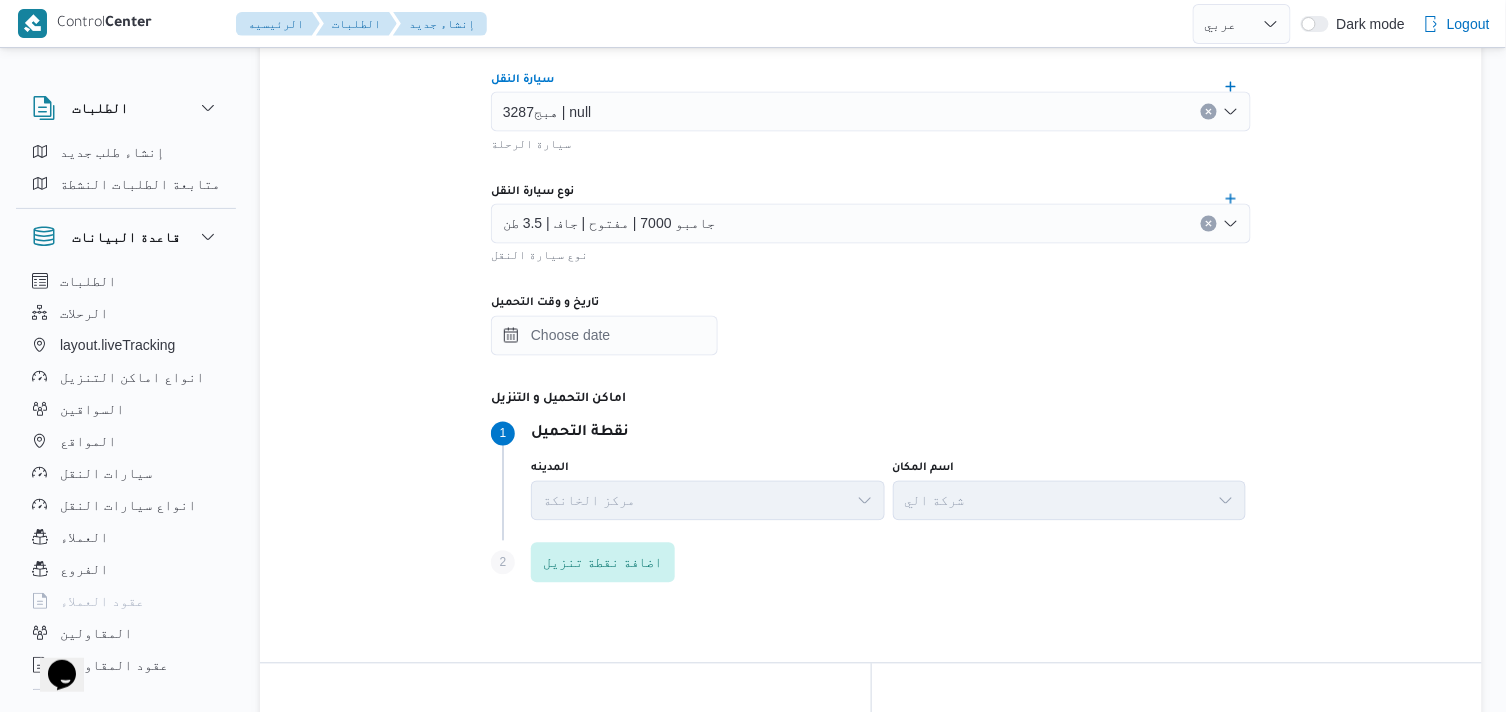 scroll, scrollTop: 1111, scrollLeft: 0, axis: vertical 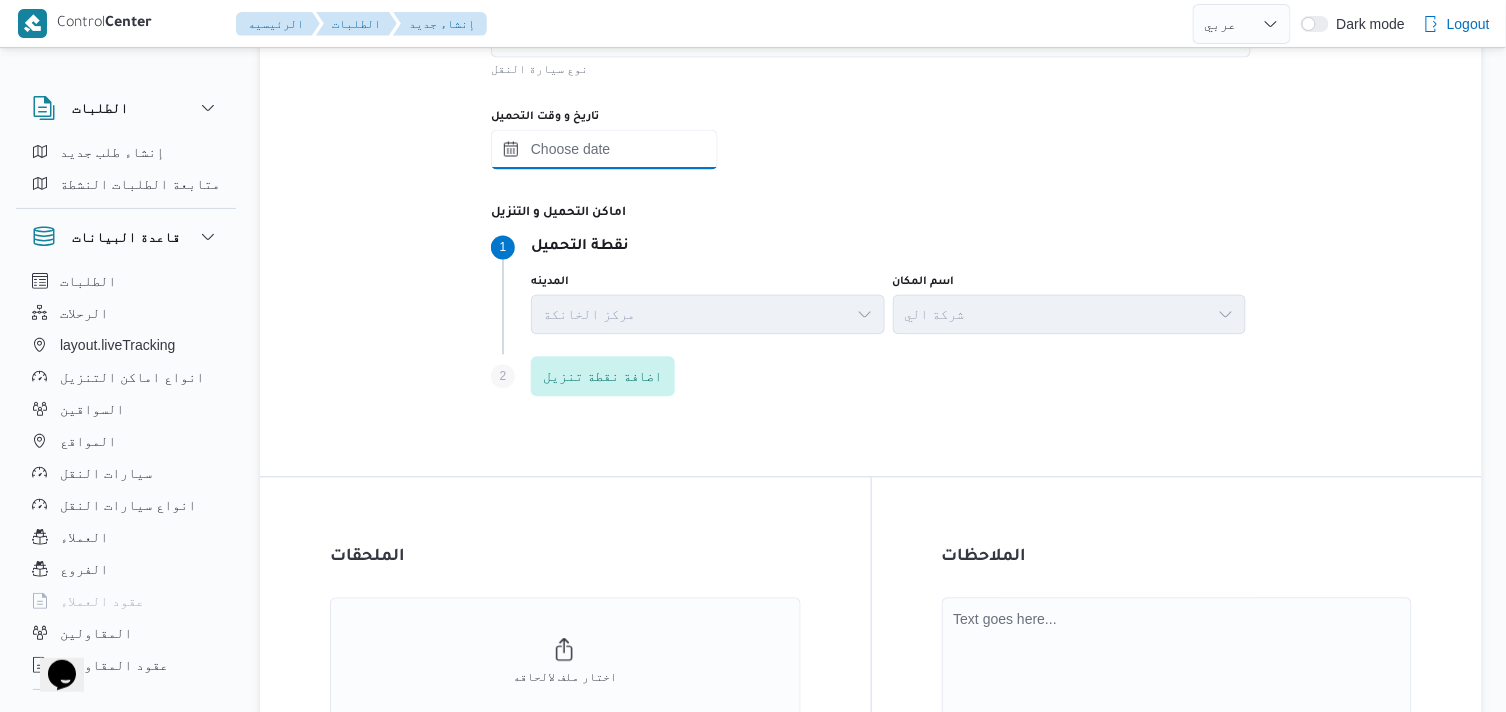 click on "تاريخ و وقت التحميل" at bounding box center (604, 150) 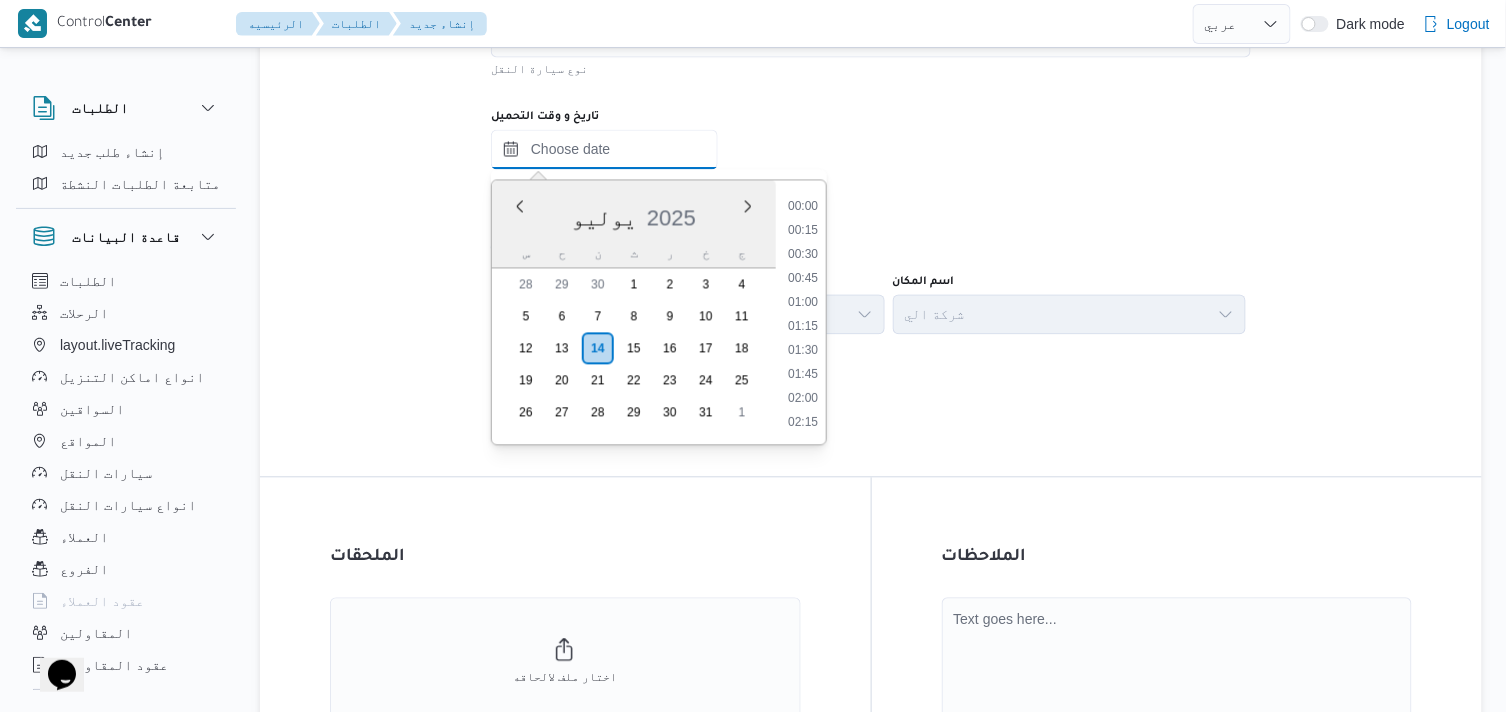 scroll, scrollTop: 1367, scrollLeft: 0, axis: vertical 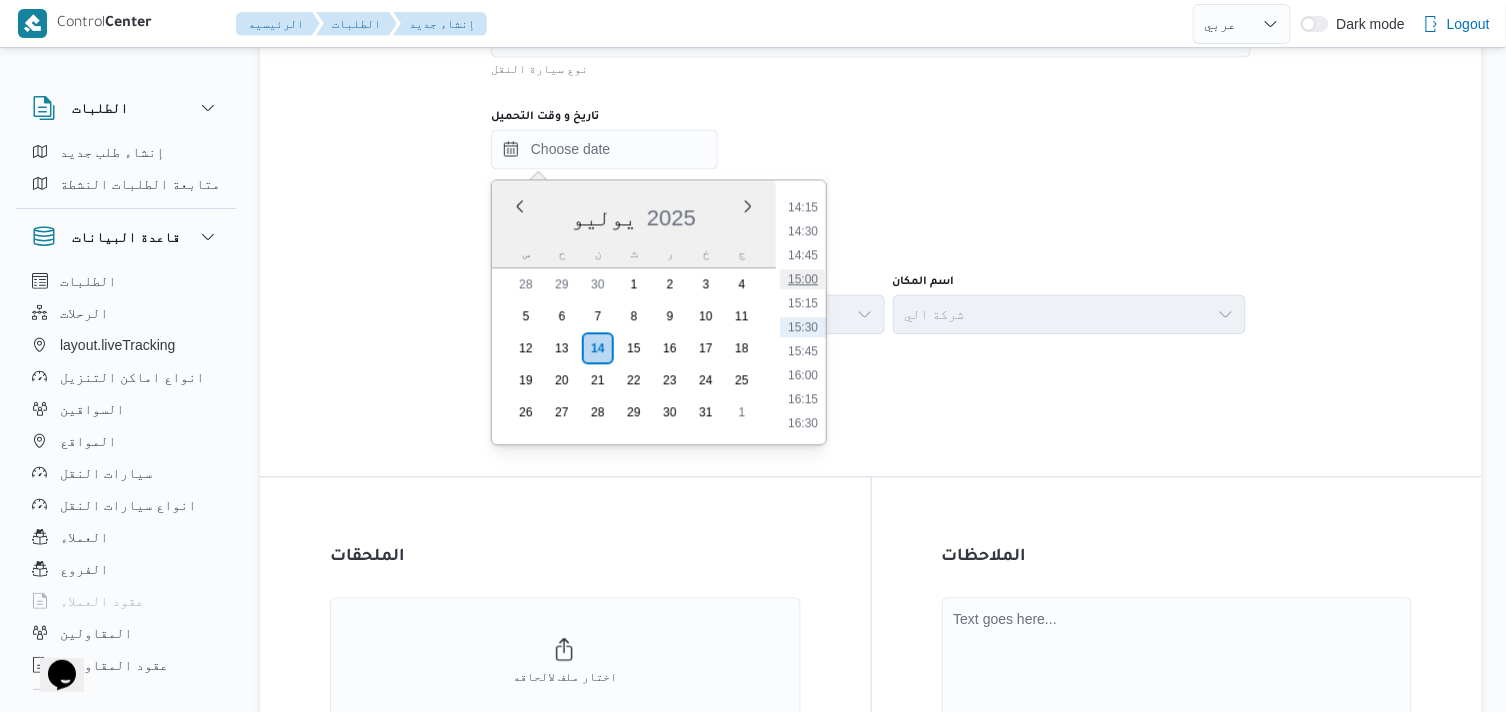 click on "15:00" at bounding box center (803, 280) 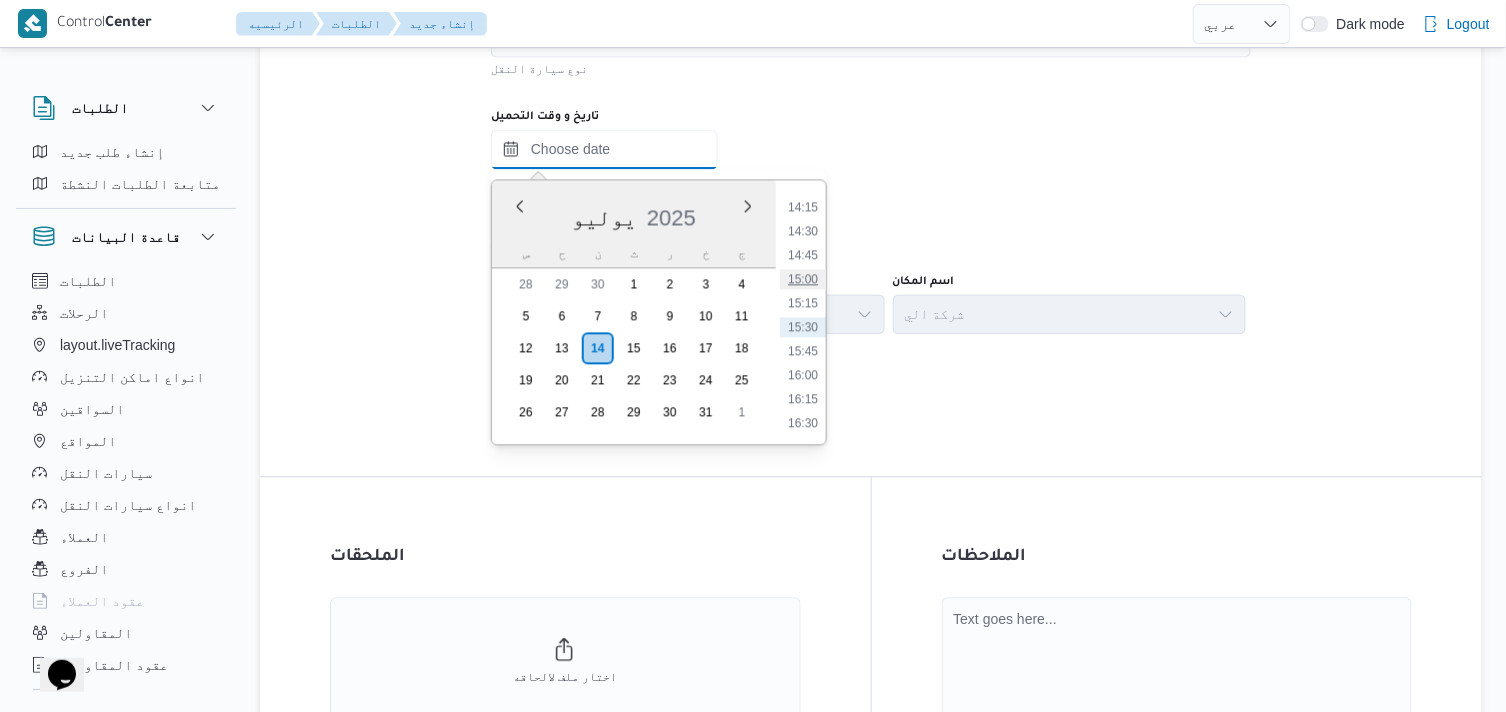 type on "[DATE] ١٥:٠٠" 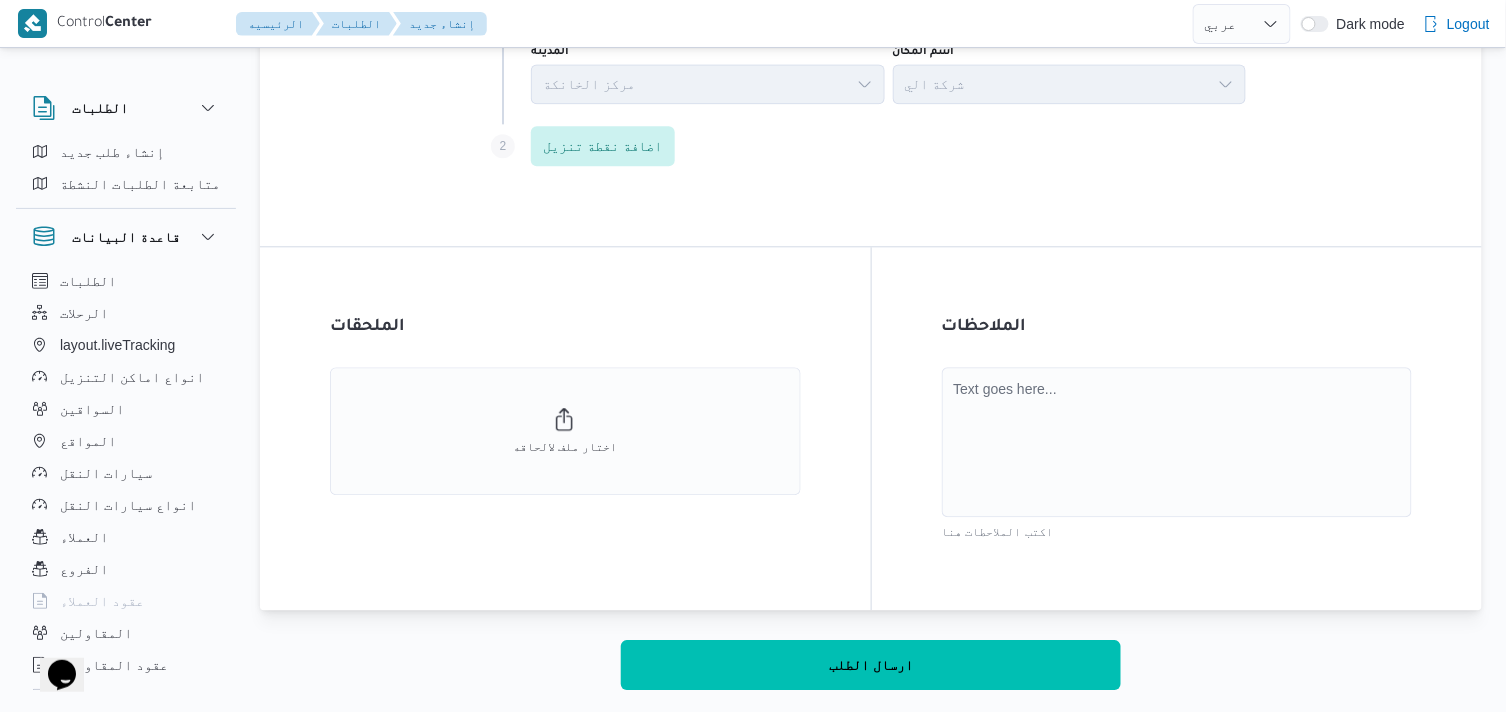 scroll, scrollTop: 1344, scrollLeft: 0, axis: vertical 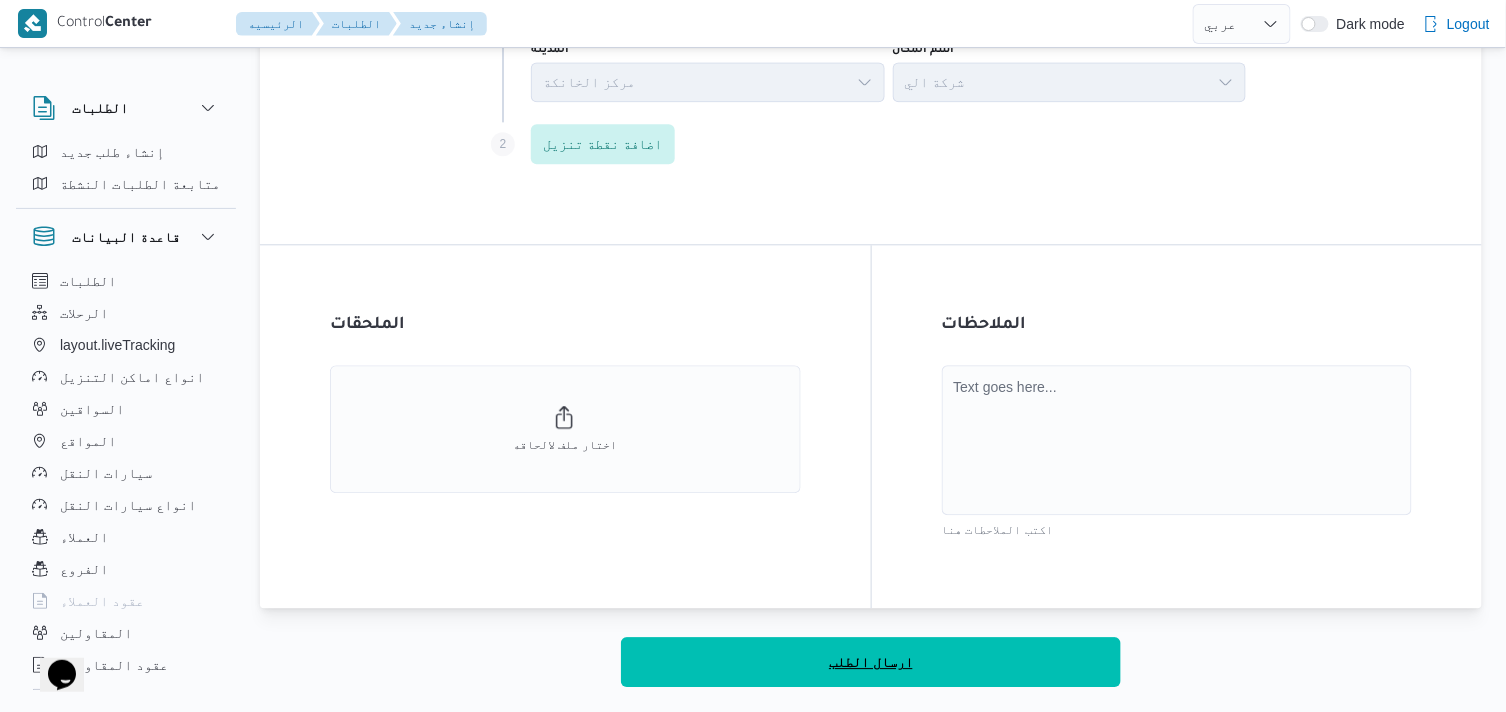 click on "ارسال الطلب" at bounding box center (871, 662) 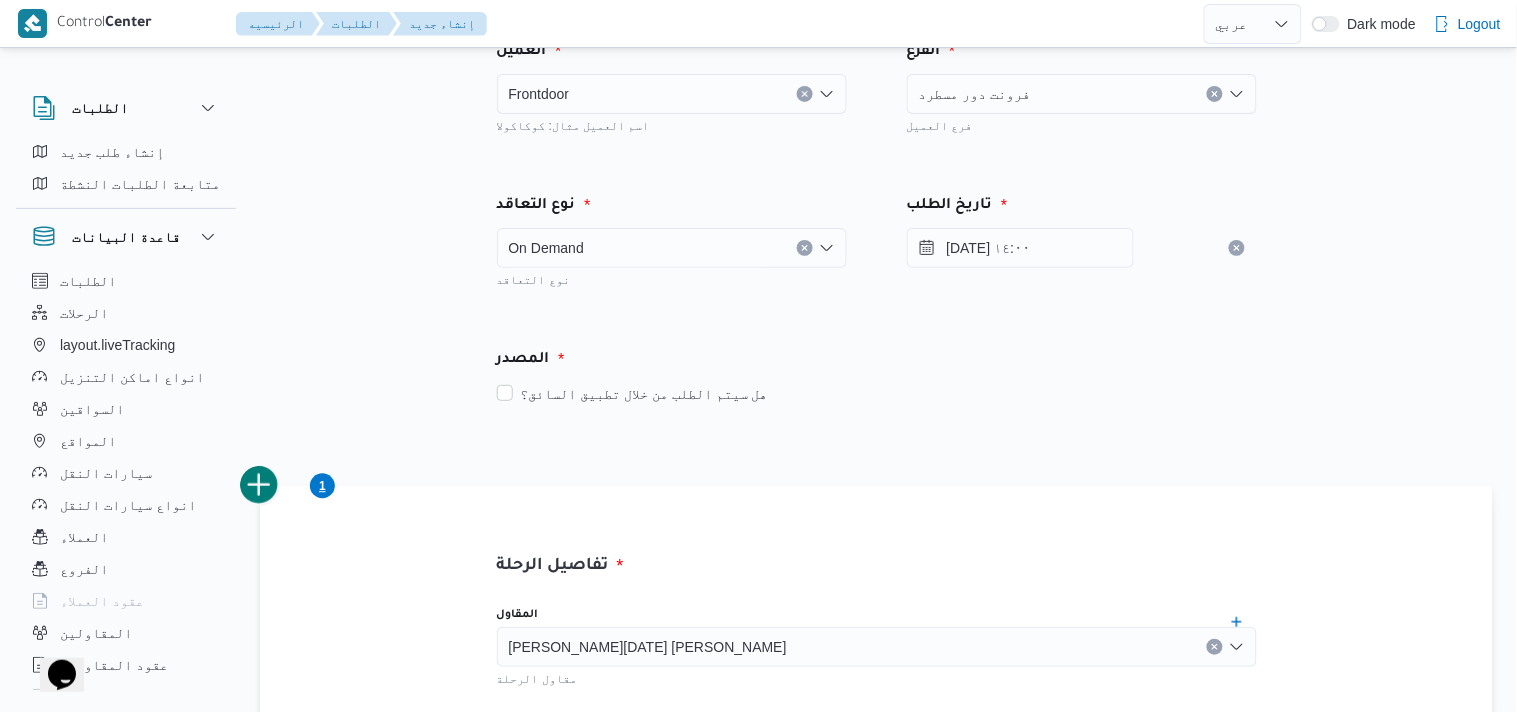 select on "ar" 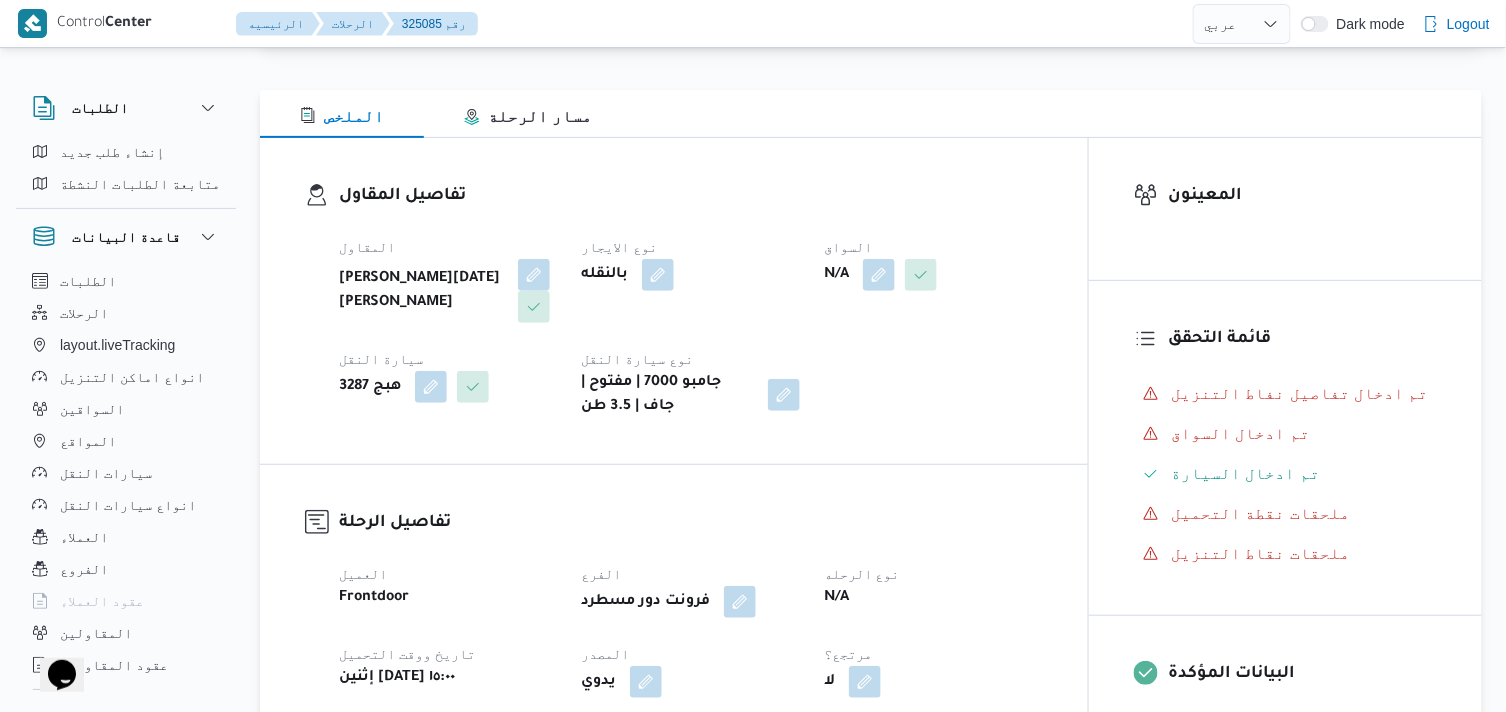 scroll, scrollTop: 122, scrollLeft: 0, axis: vertical 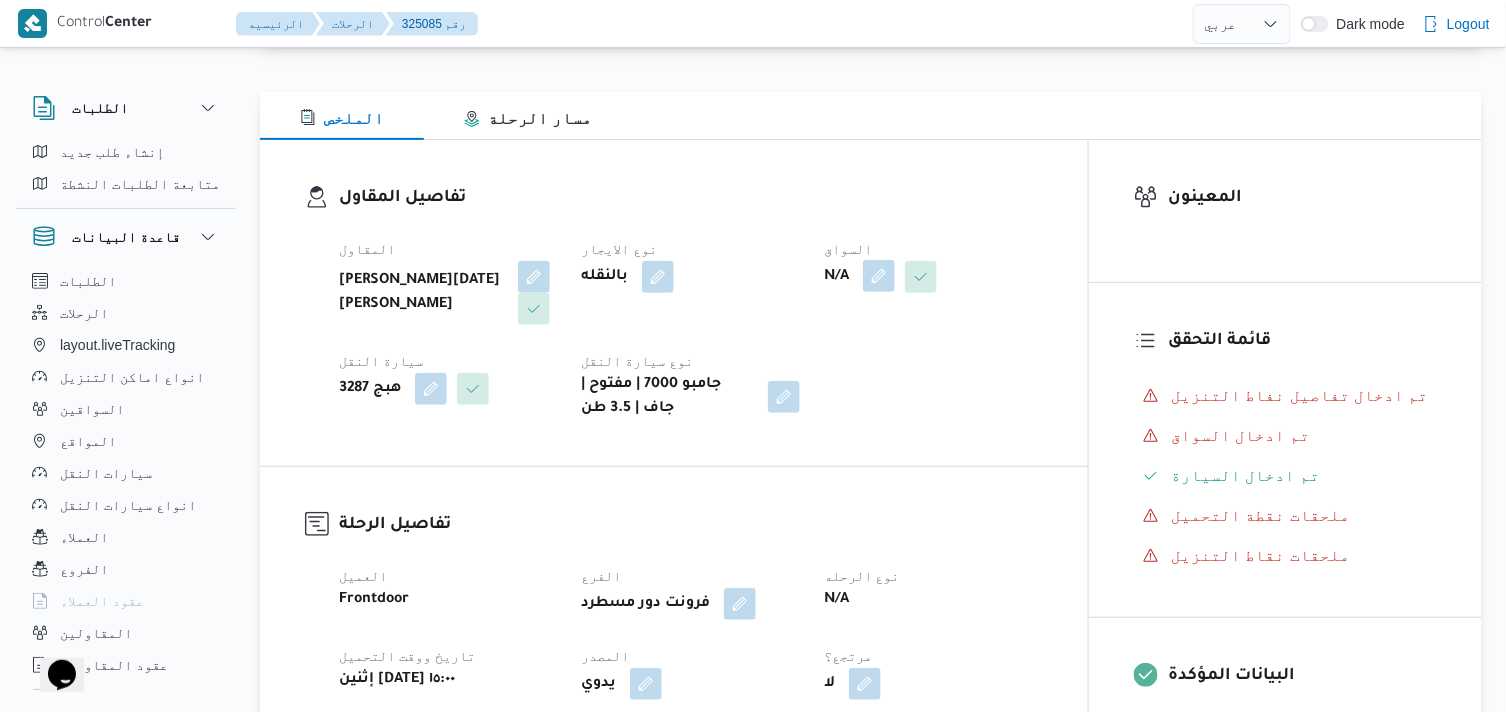 click at bounding box center (879, 276) 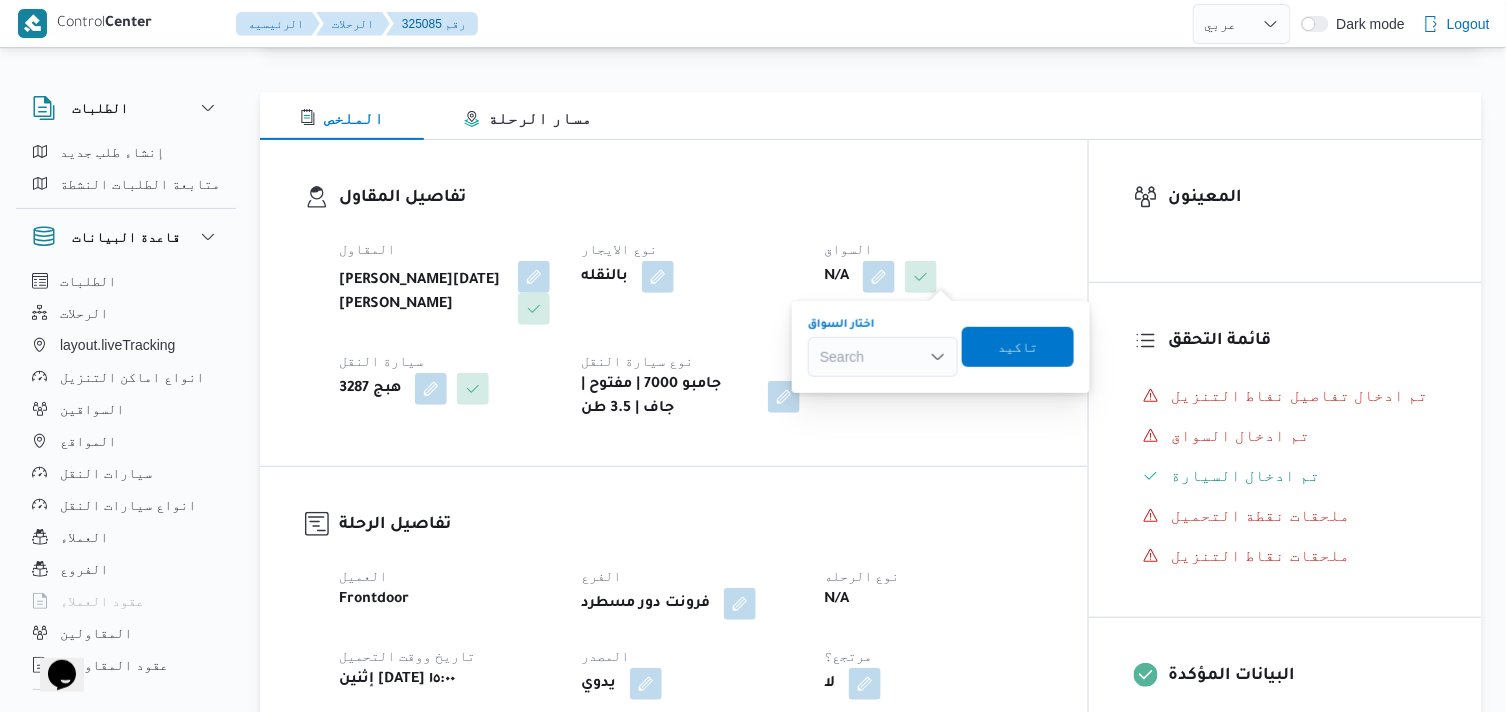 click on "Search" at bounding box center (883, 357) 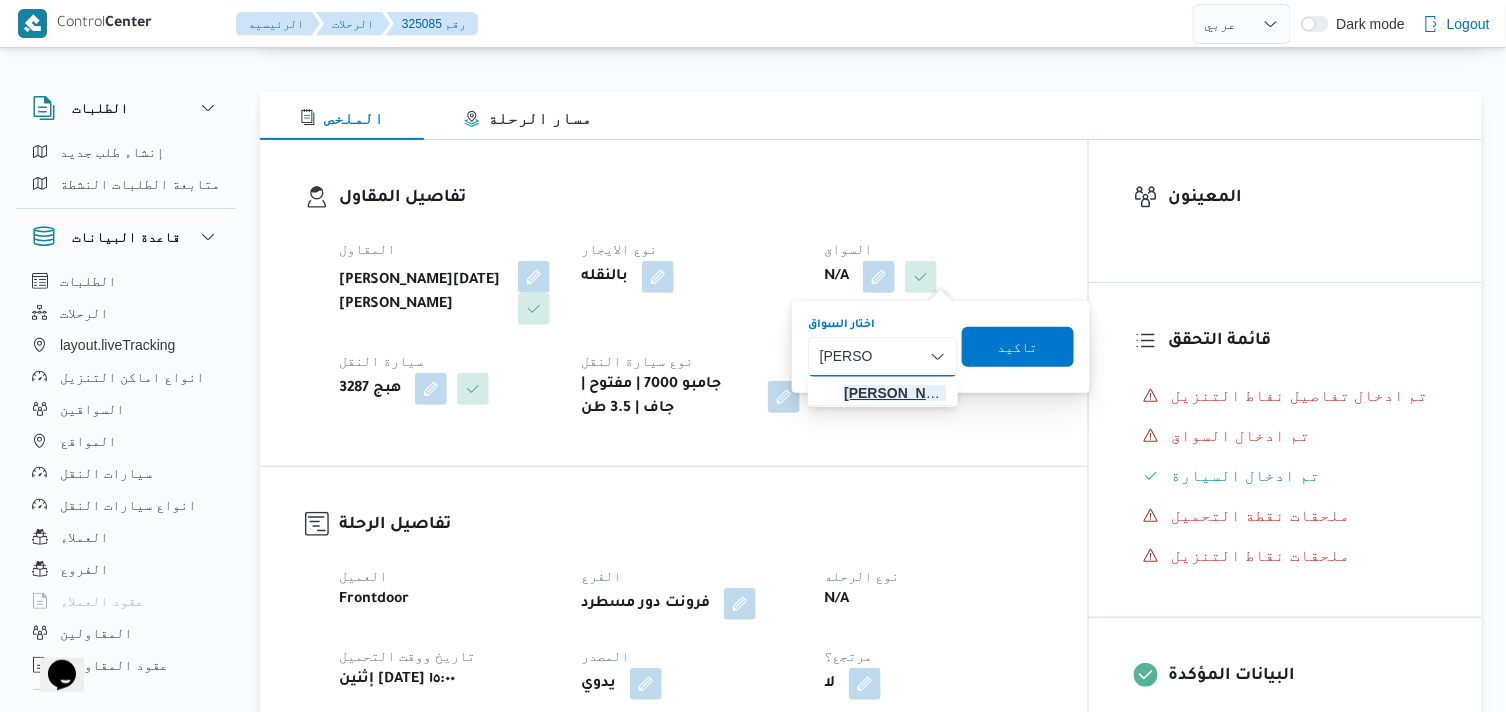 type on "[PERSON_NAME]" 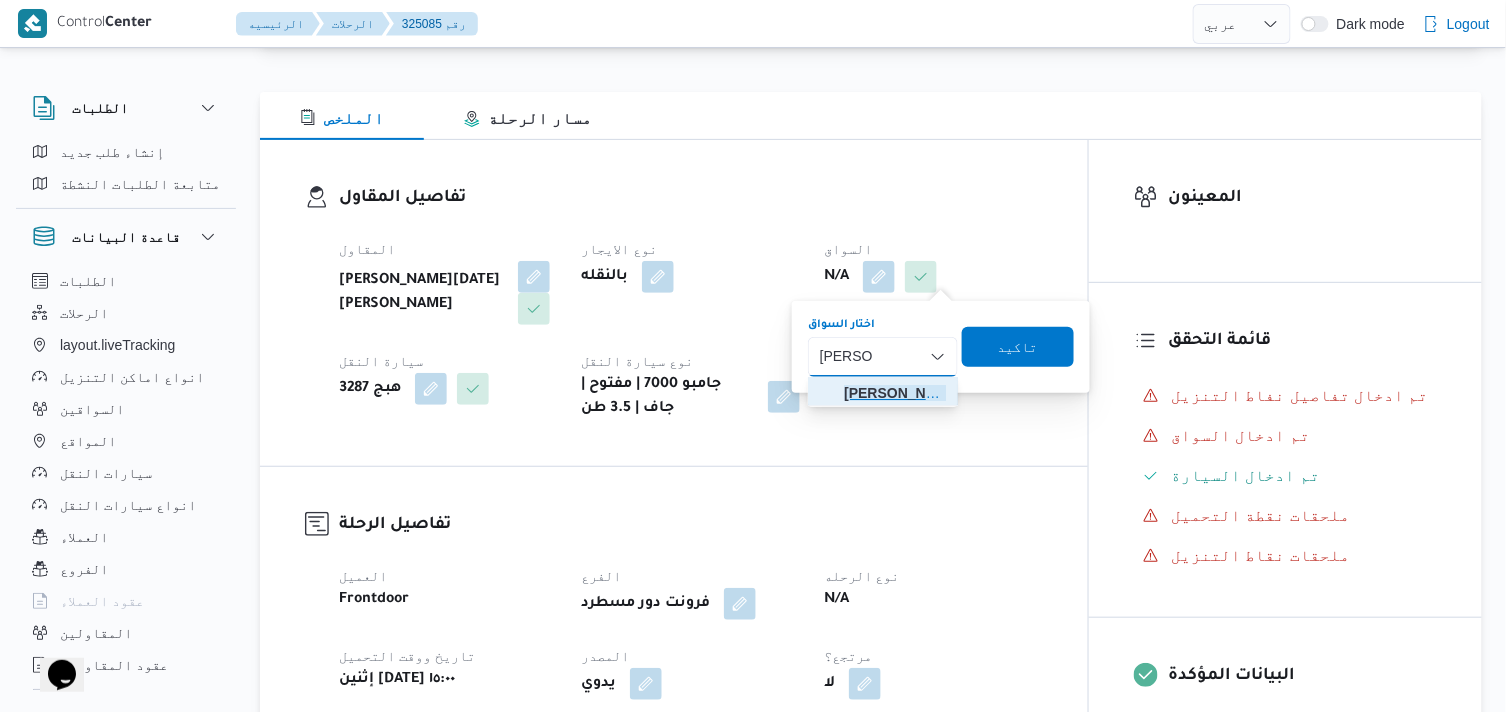 click on "[PERSON_NAME] ى ال[PERSON_NAME]" at bounding box center (895, 393) 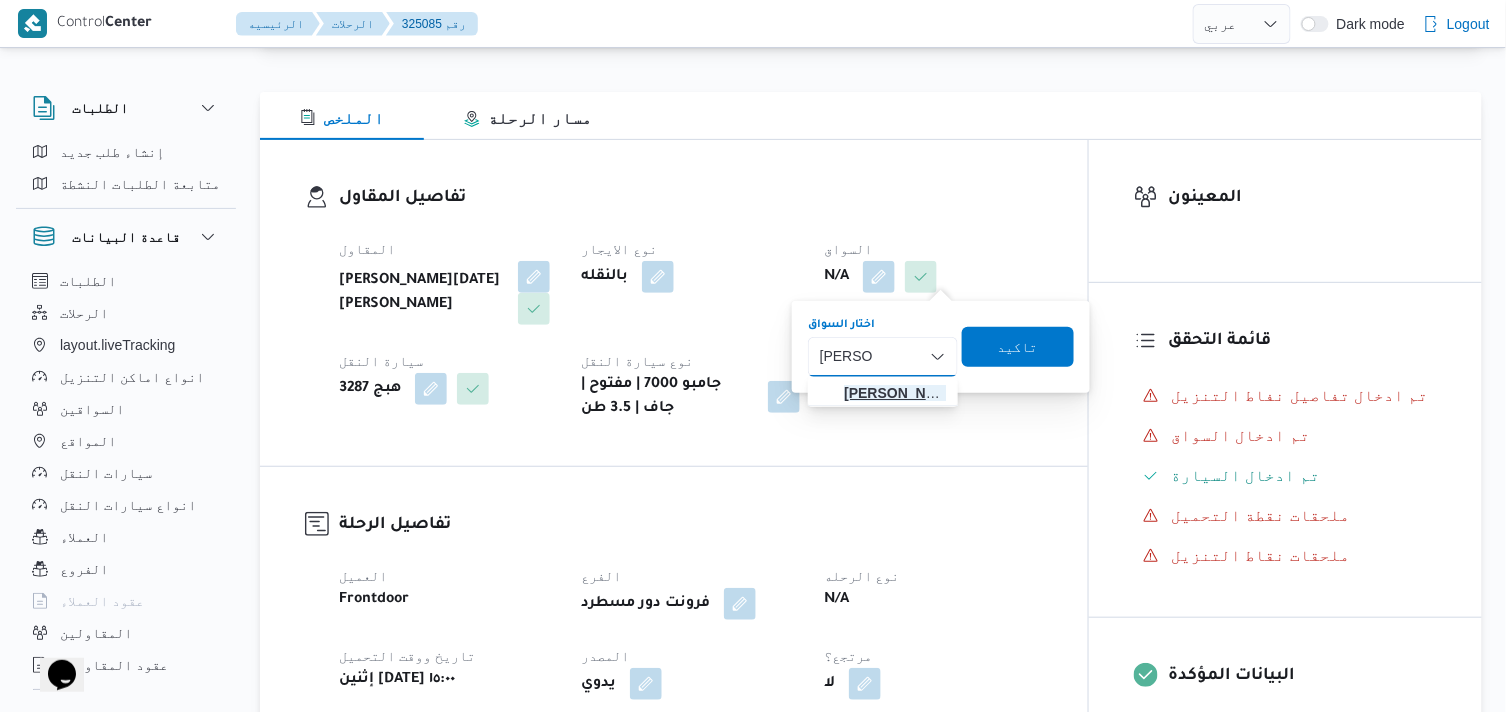 type 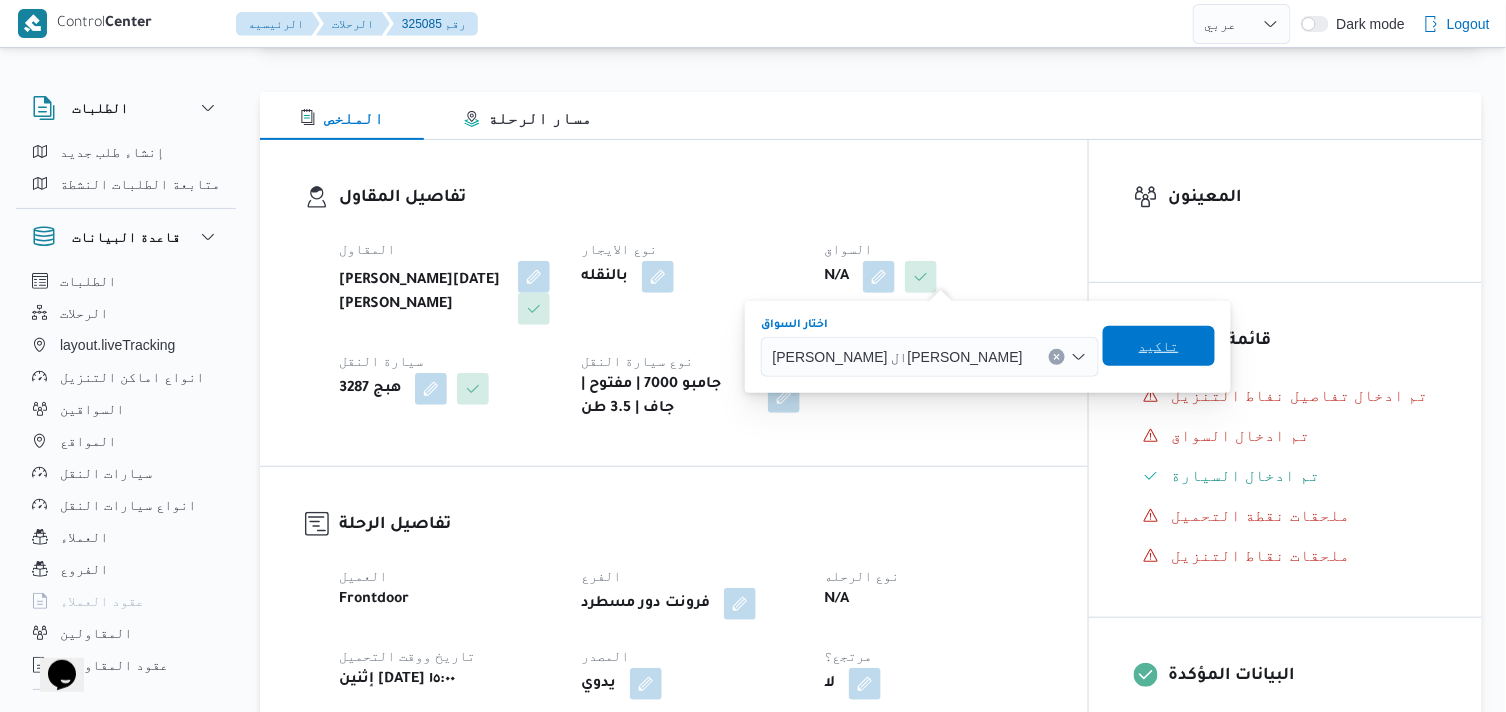 click on "تاكيد" at bounding box center (1159, 346) 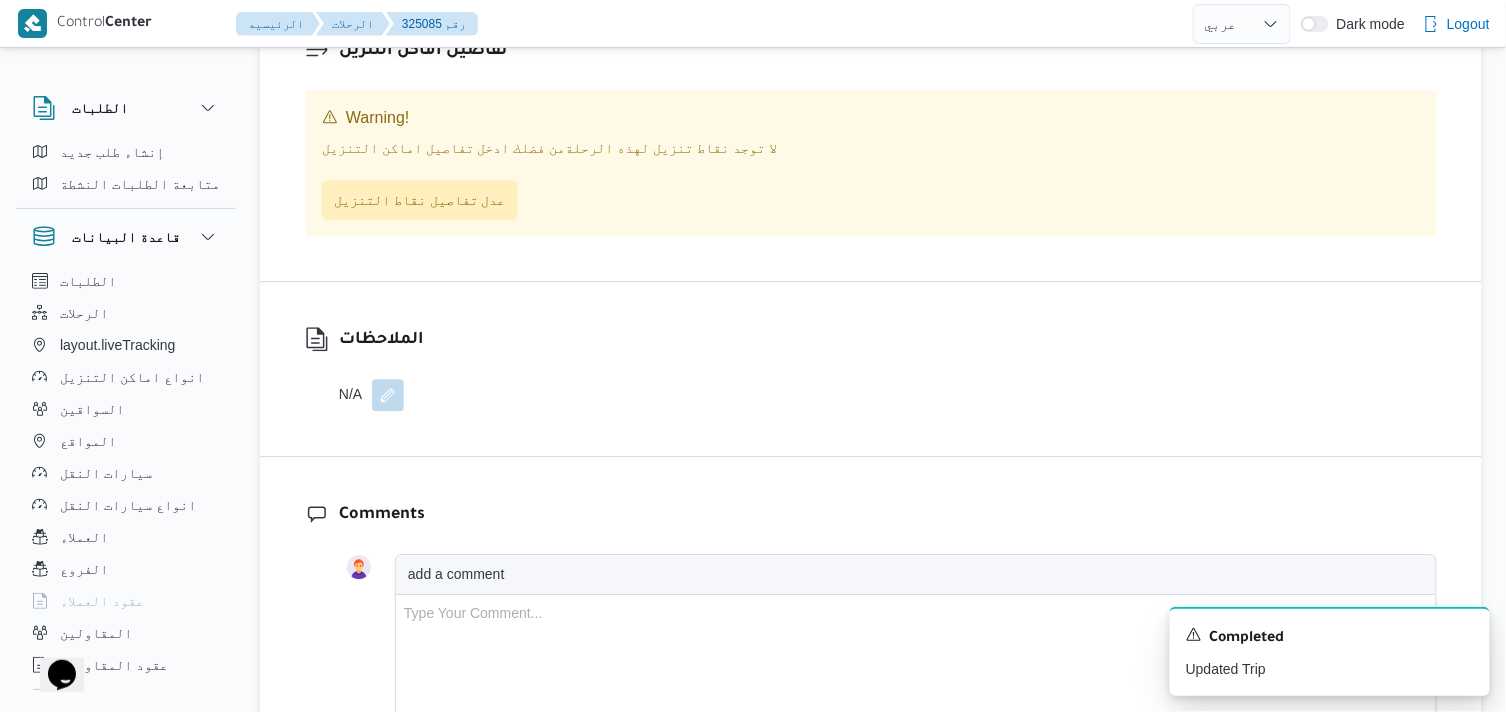 scroll, scrollTop: 1555, scrollLeft: 0, axis: vertical 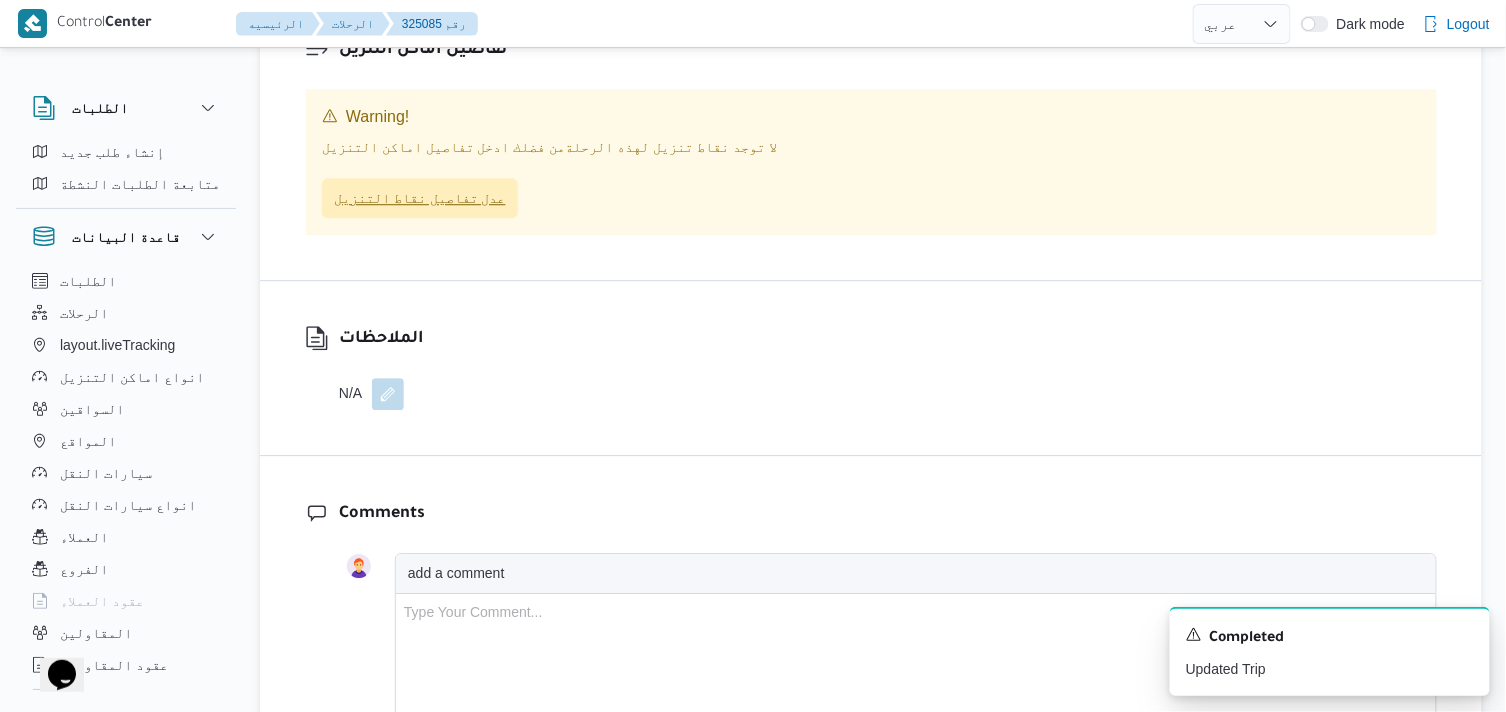 click on "عدل تفاصيل نقاط التنزيل" at bounding box center (420, 198) 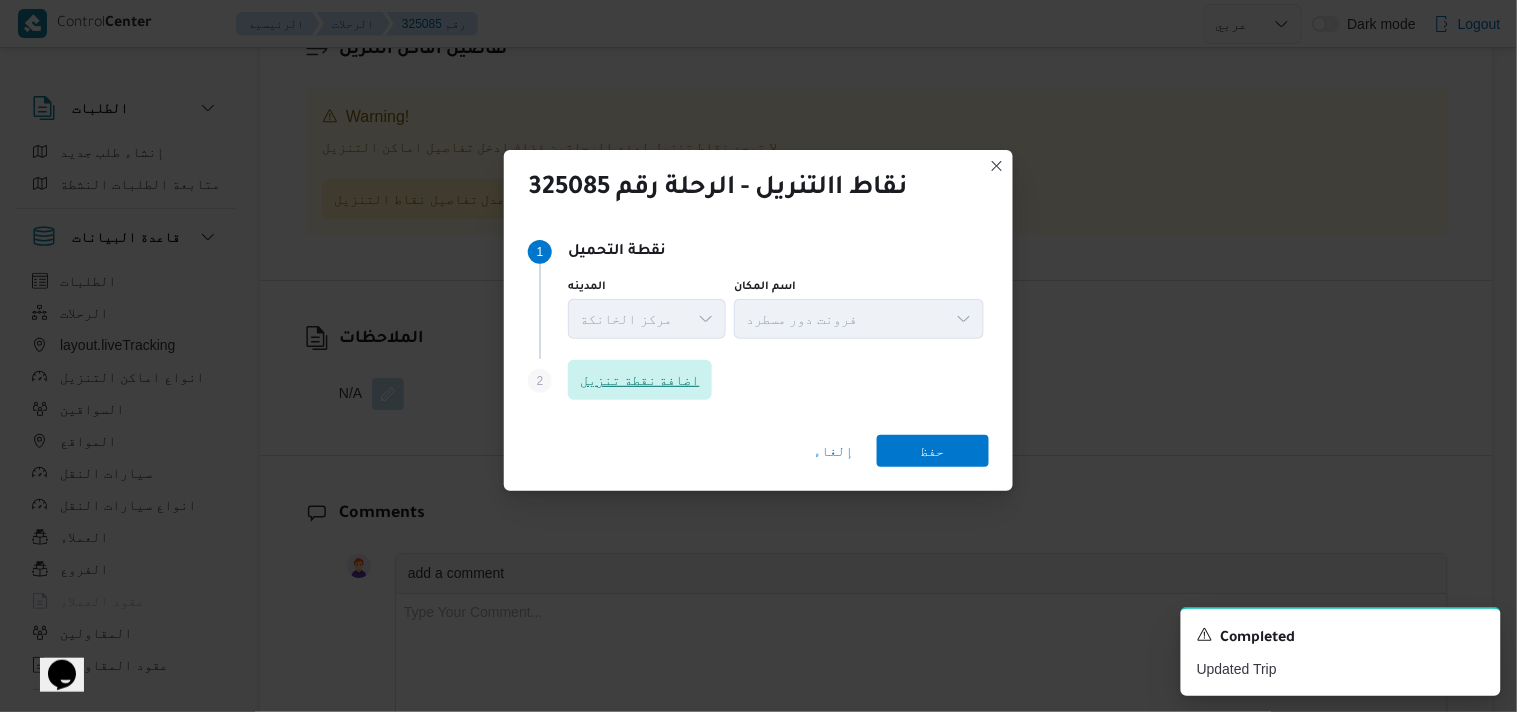 click on "اضافة نقطة تنزيل" at bounding box center (640, 380) 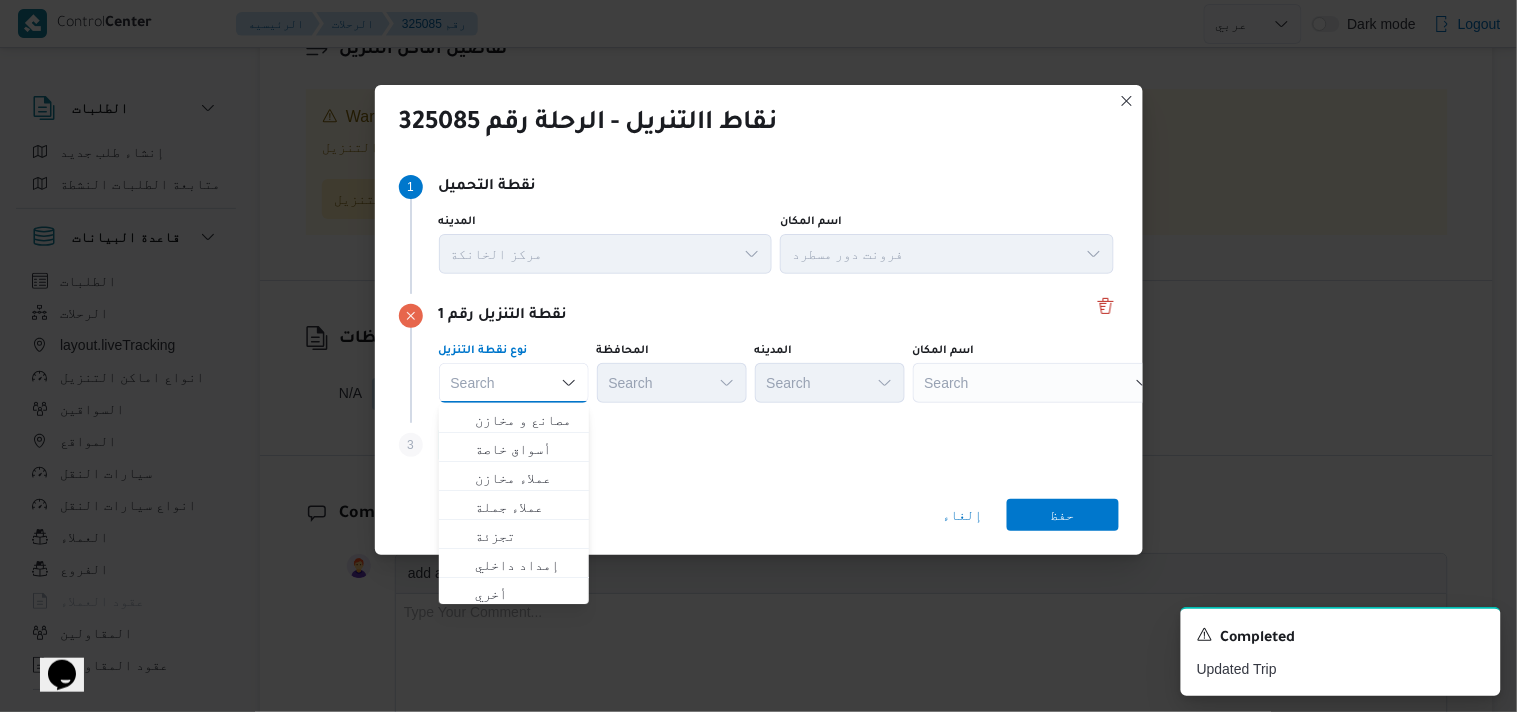 click on "Search" at bounding box center (1038, 383) 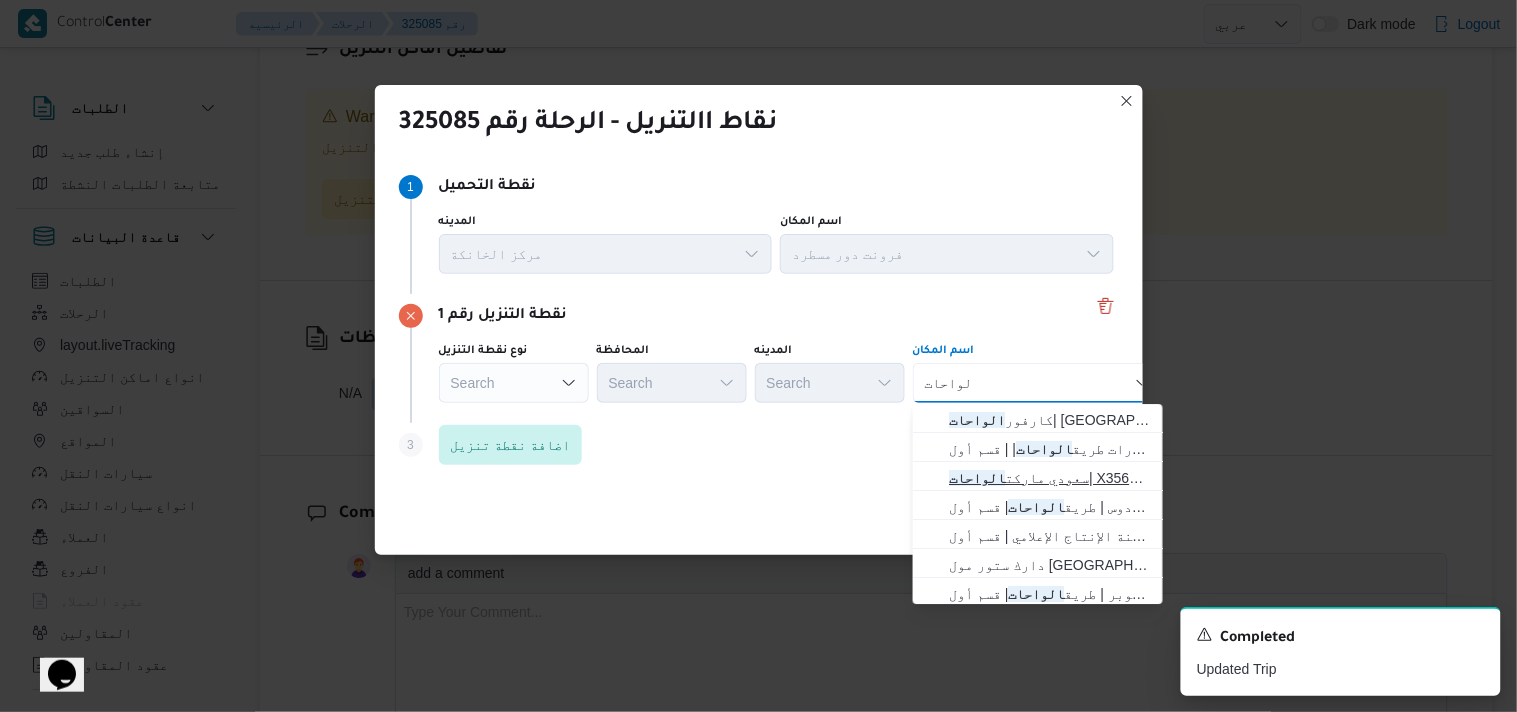 type on "الواحات" 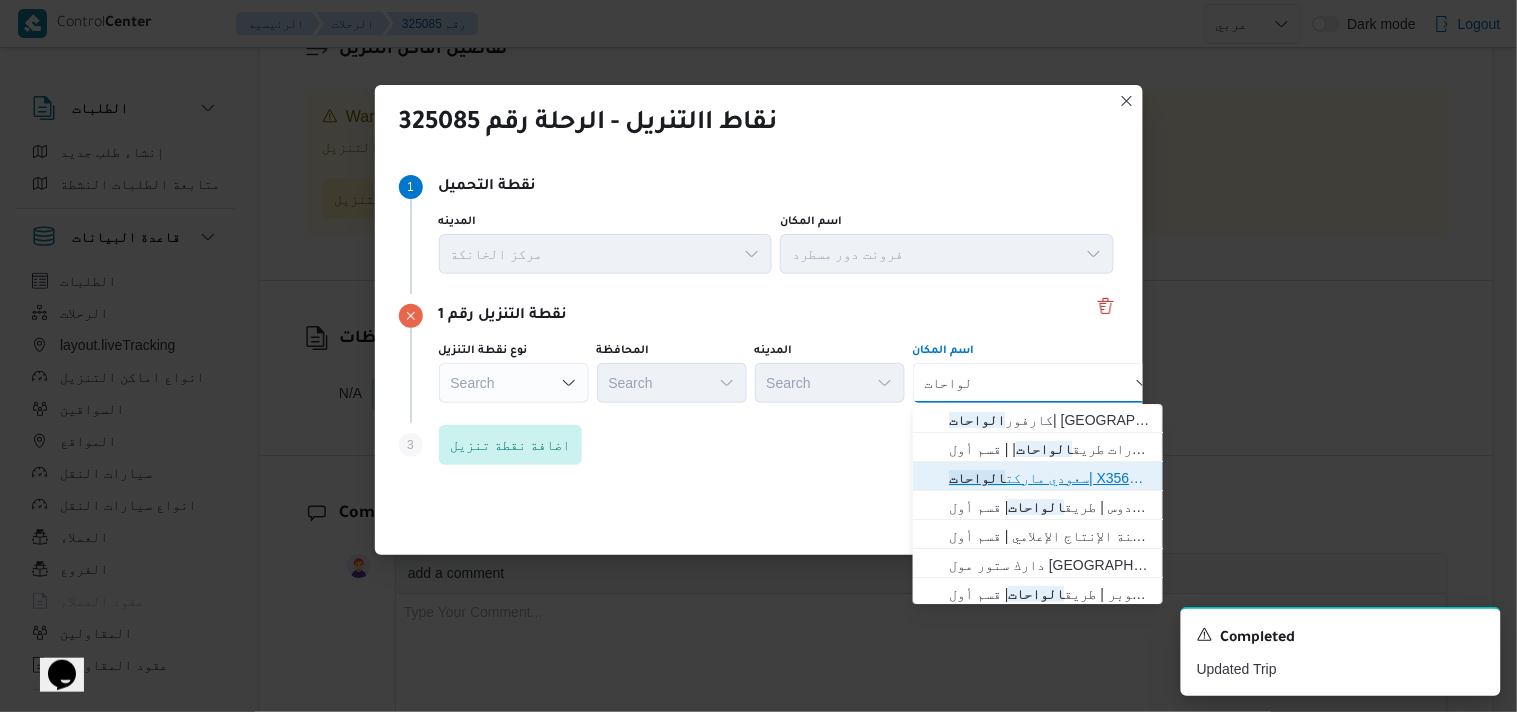 click on "سعودي ماركت  الواحات  | X356+G33 | قسم أول [DATE]" at bounding box center (1050, 478) 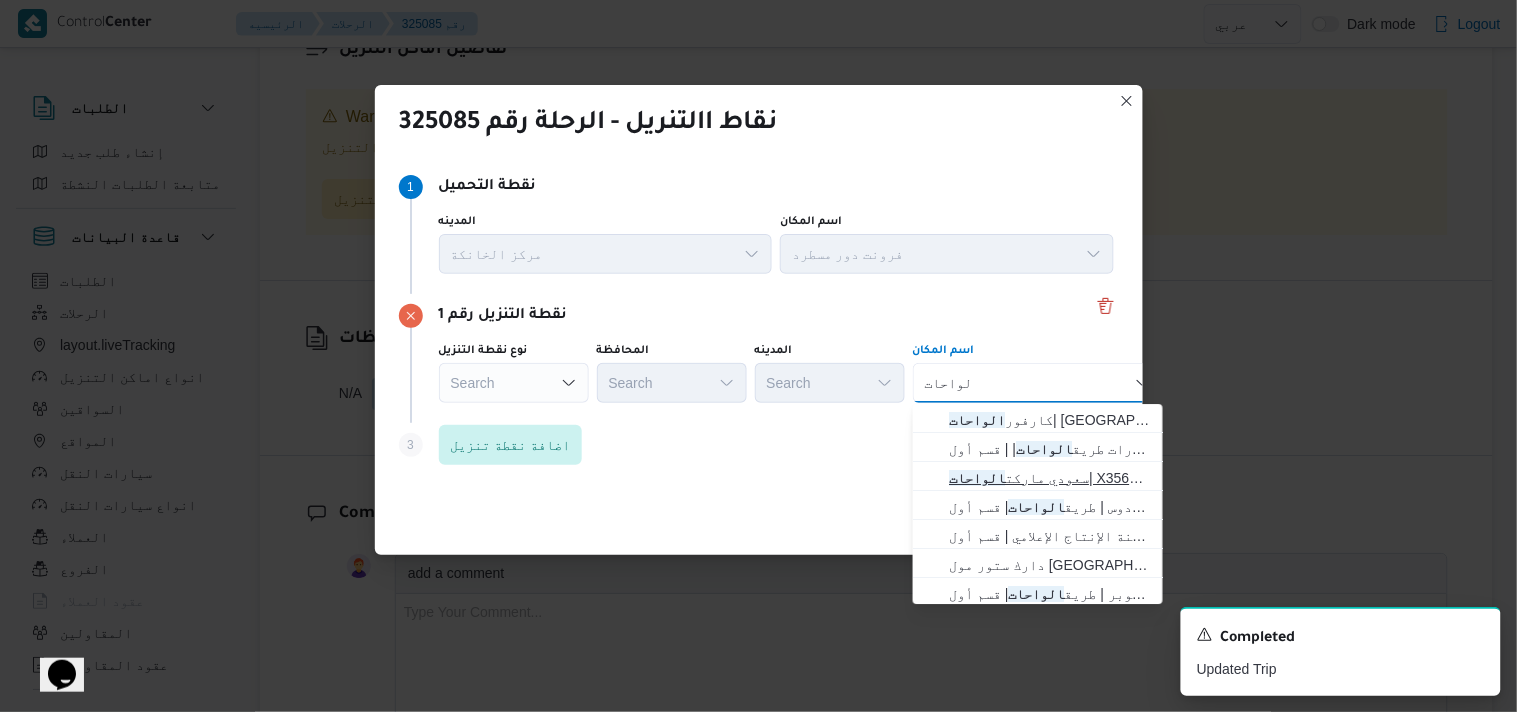 type 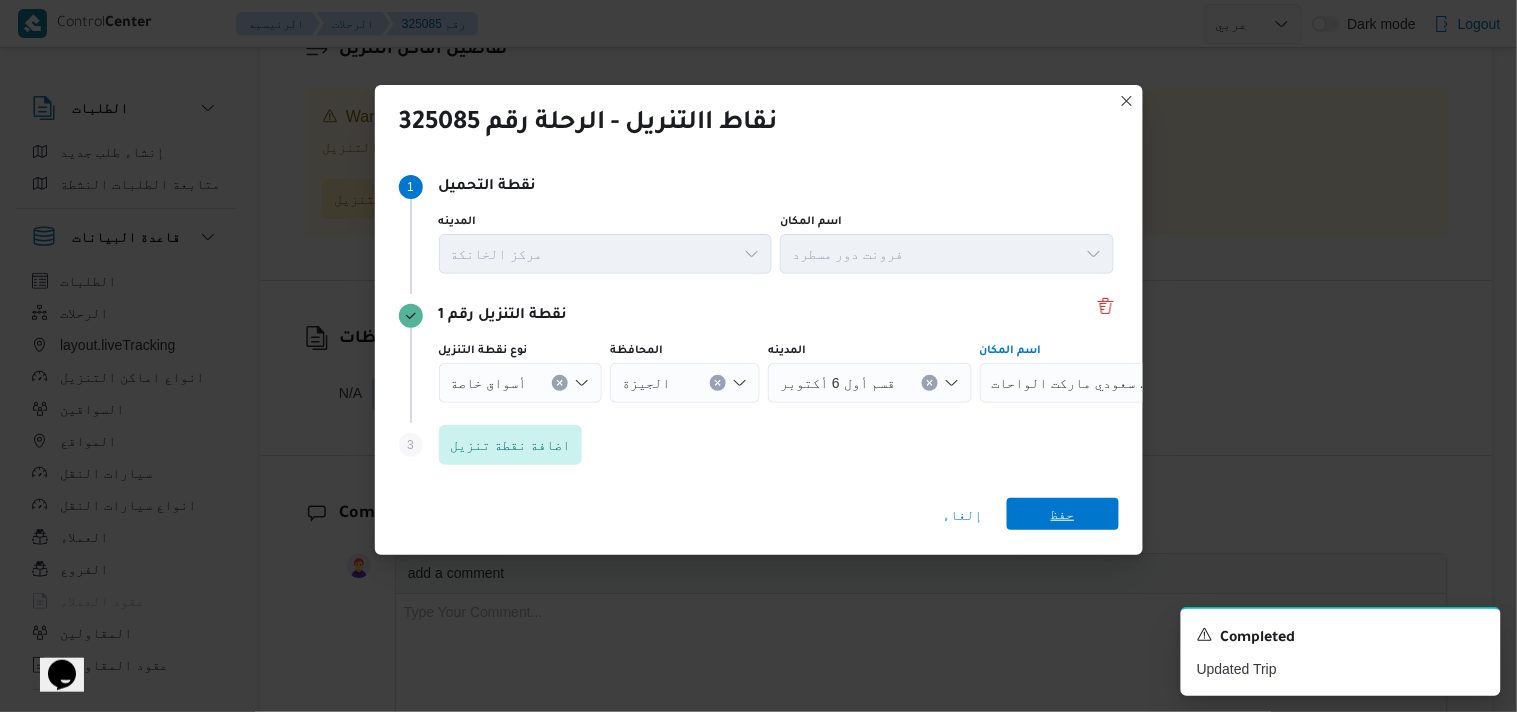 click on "حفظ" at bounding box center [1063, 514] 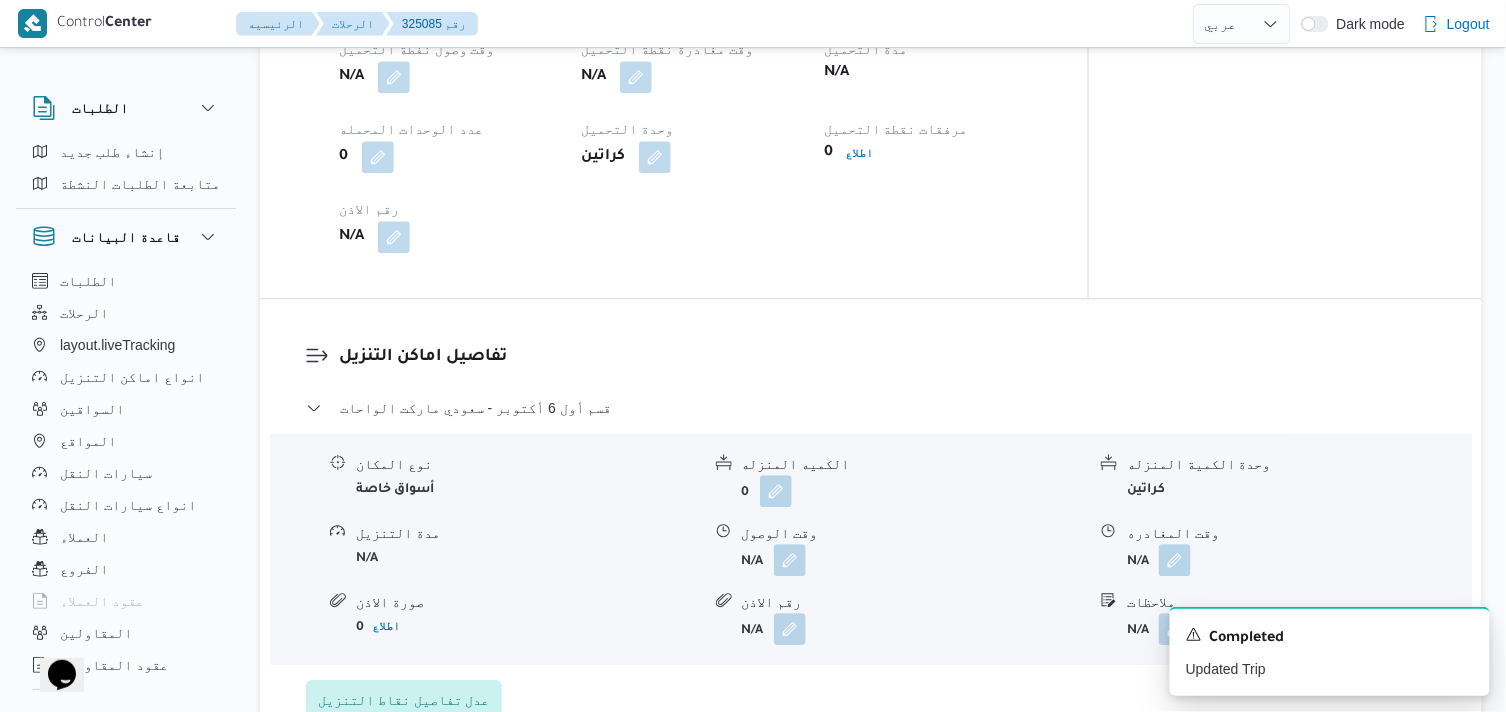 scroll, scrollTop: 1325, scrollLeft: 0, axis: vertical 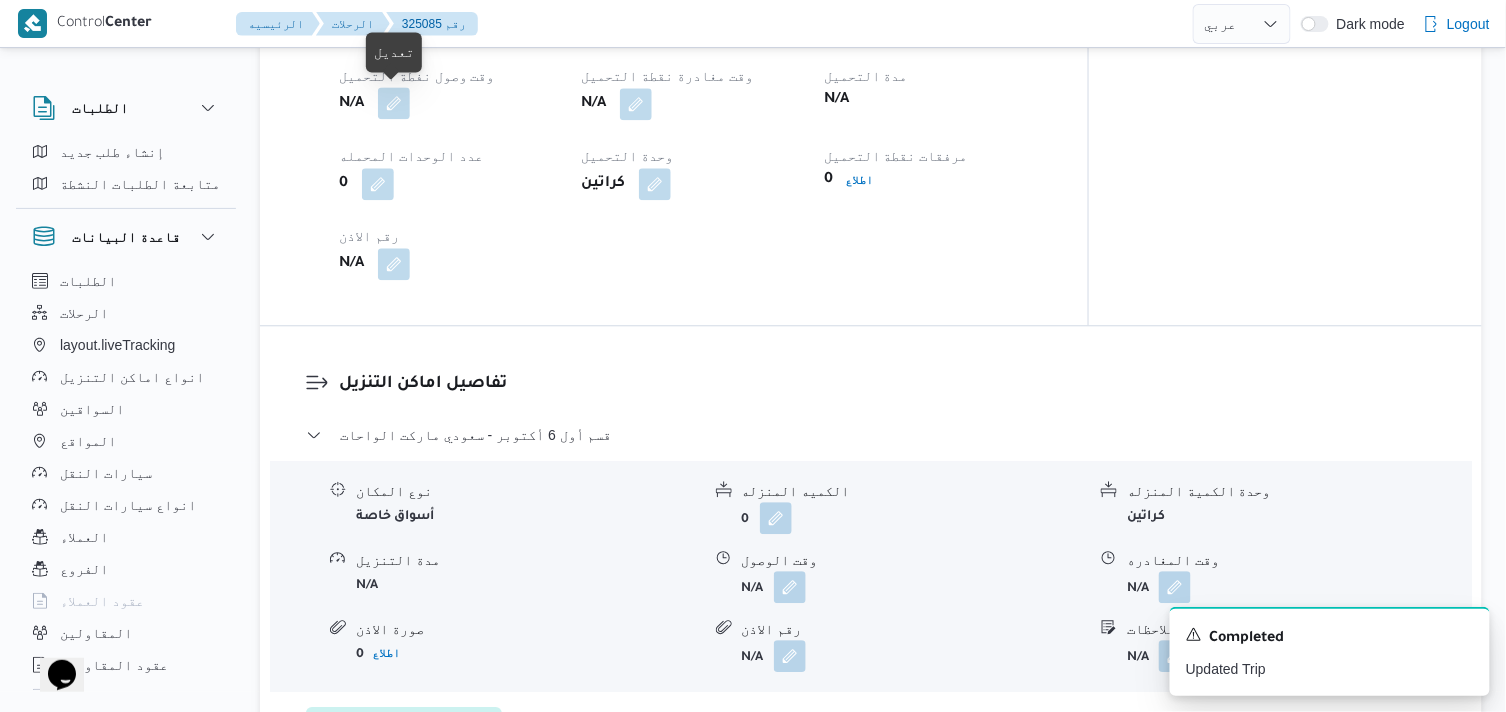 click at bounding box center (394, 103) 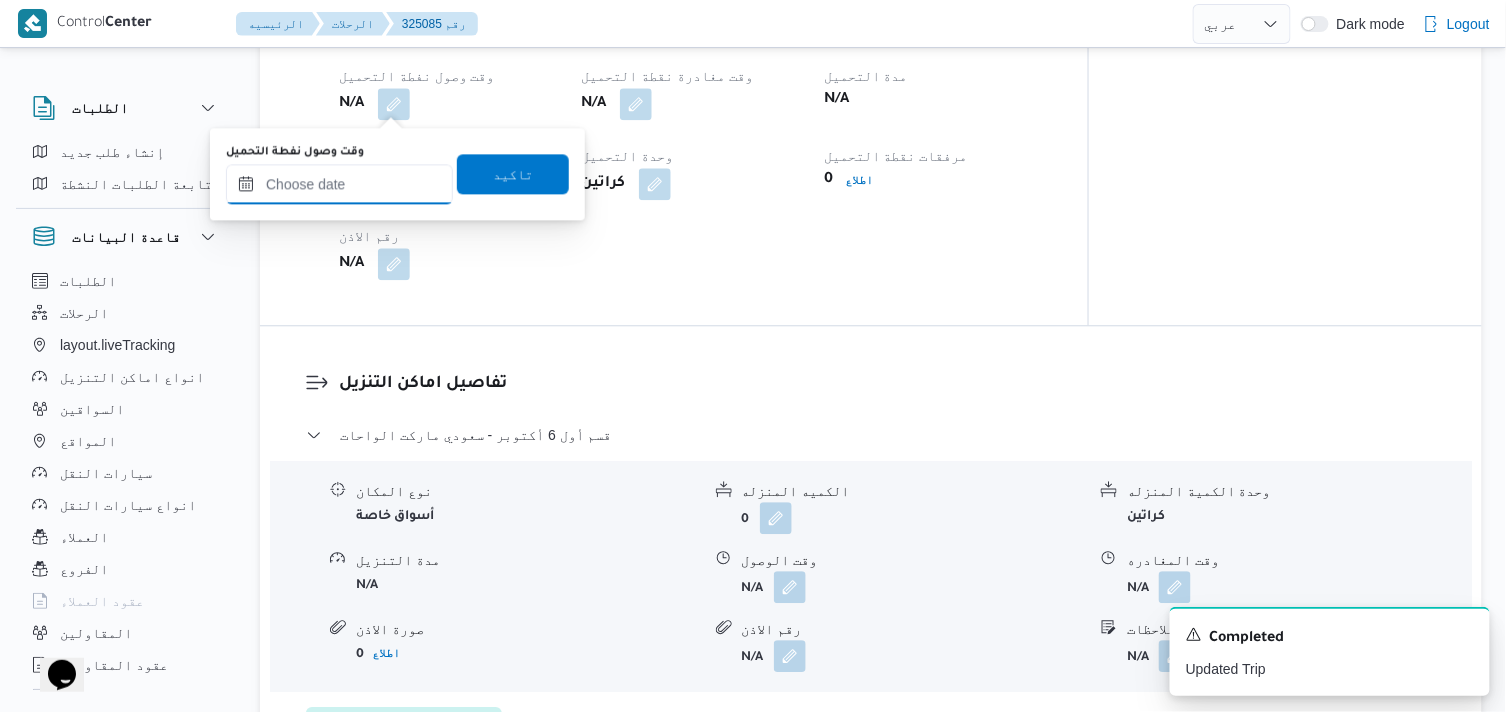 click on "وقت وصول نفطة التحميل" at bounding box center (339, 184) 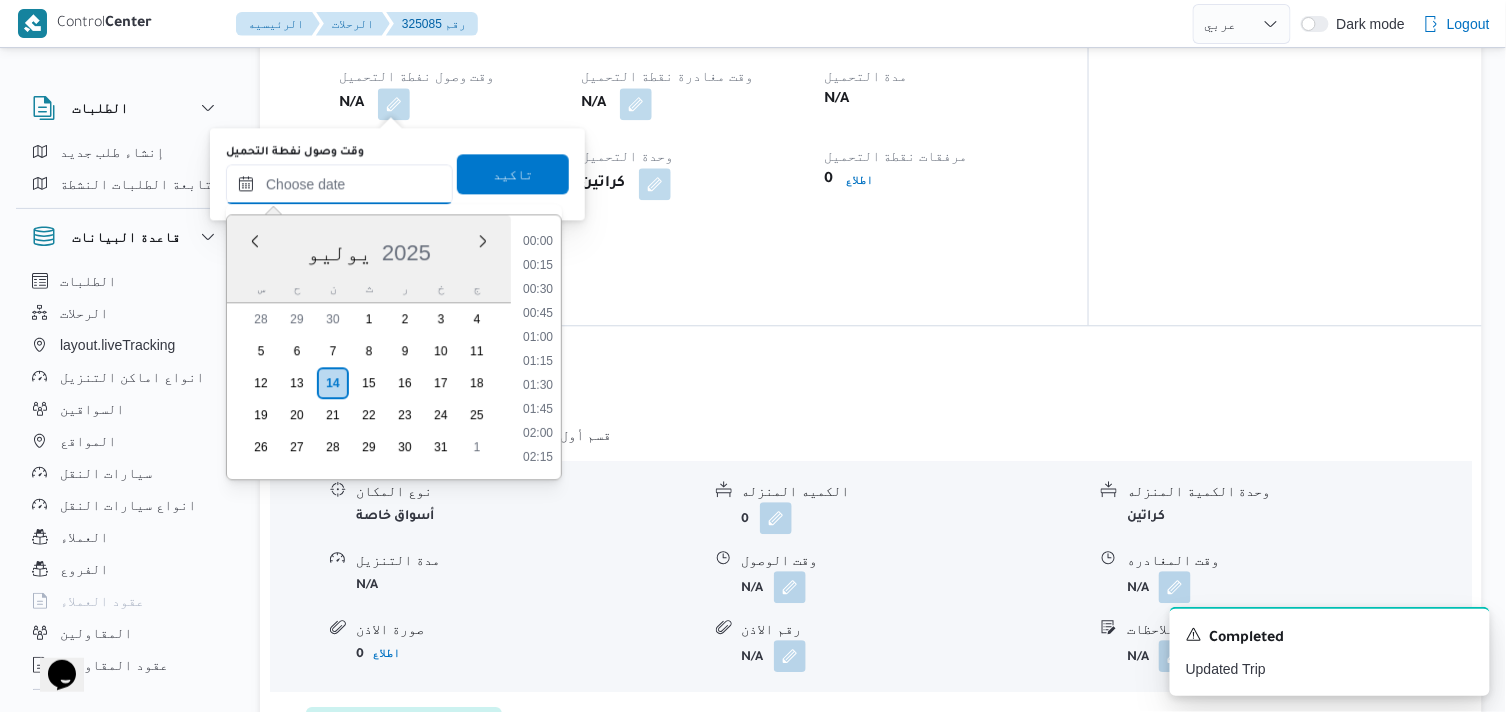 scroll, scrollTop: 1367, scrollLeft: 0, axis: vertical 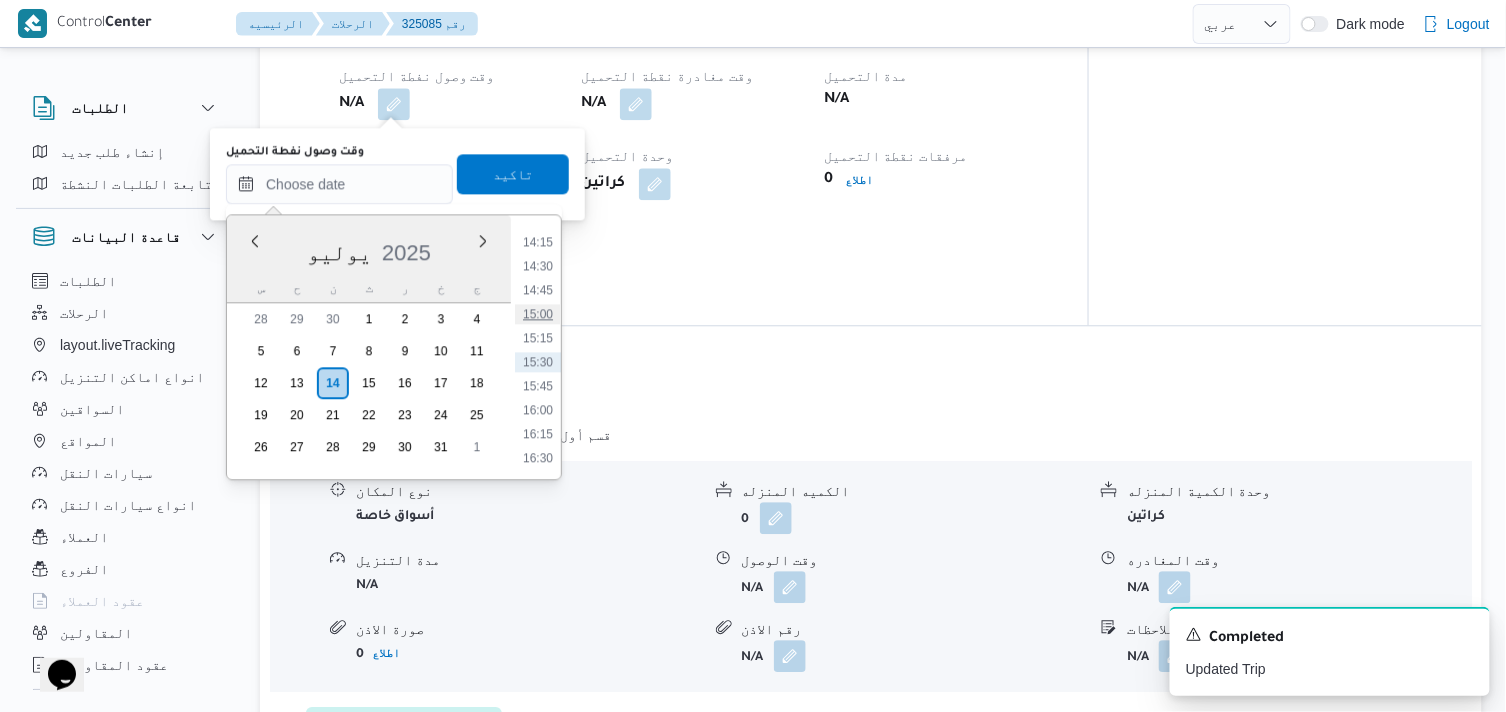 click on "15:00" at bounding box center (538, 314) 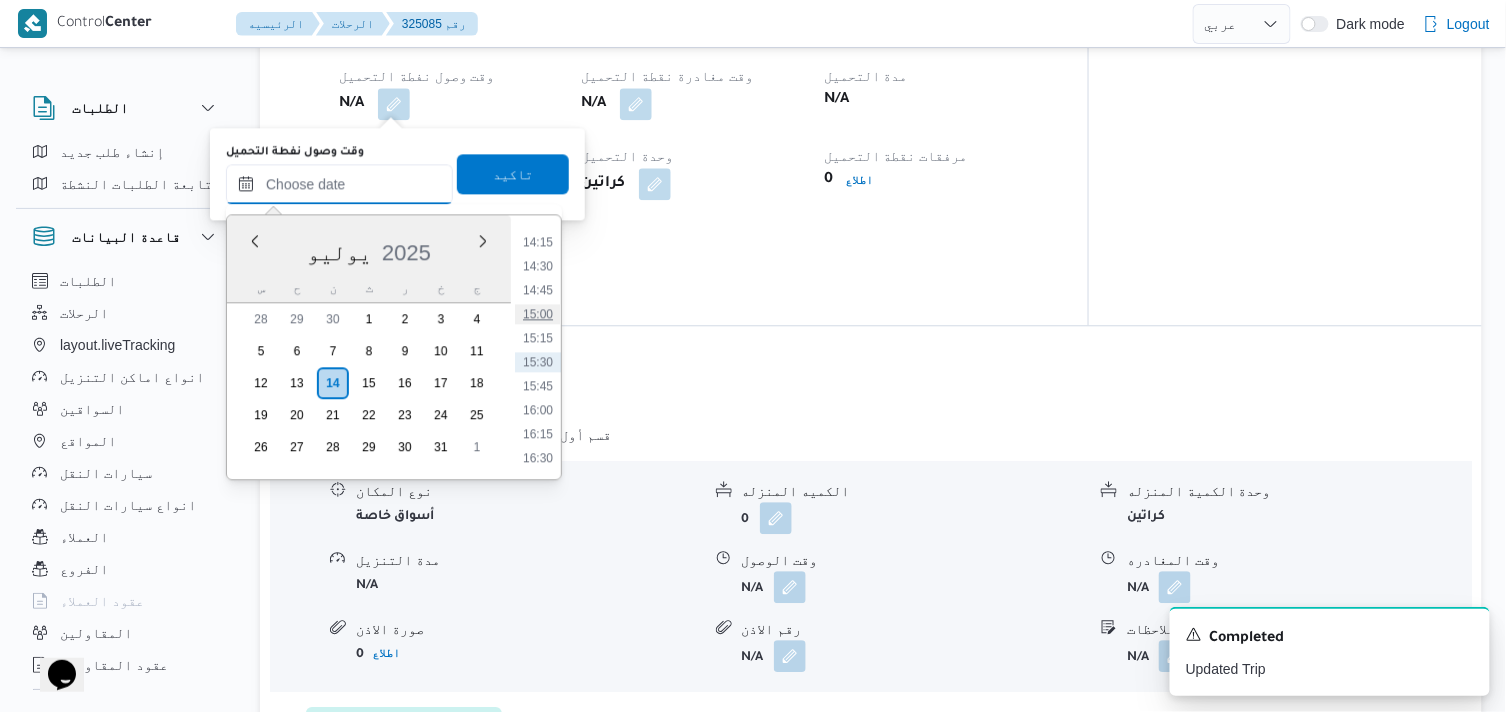 type on "[DATE] ١٥:٠٠" 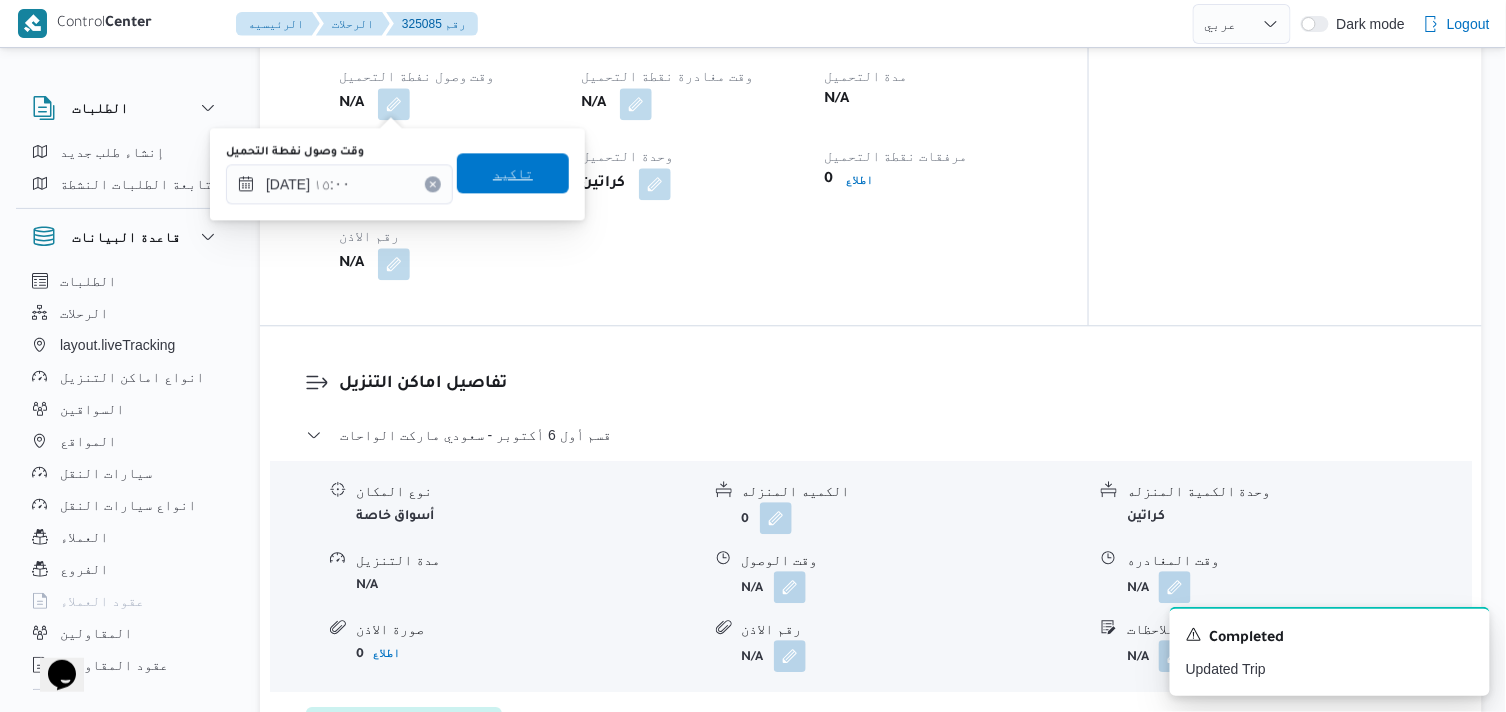 click on "تاكيد" at bounding box center (513, 173) 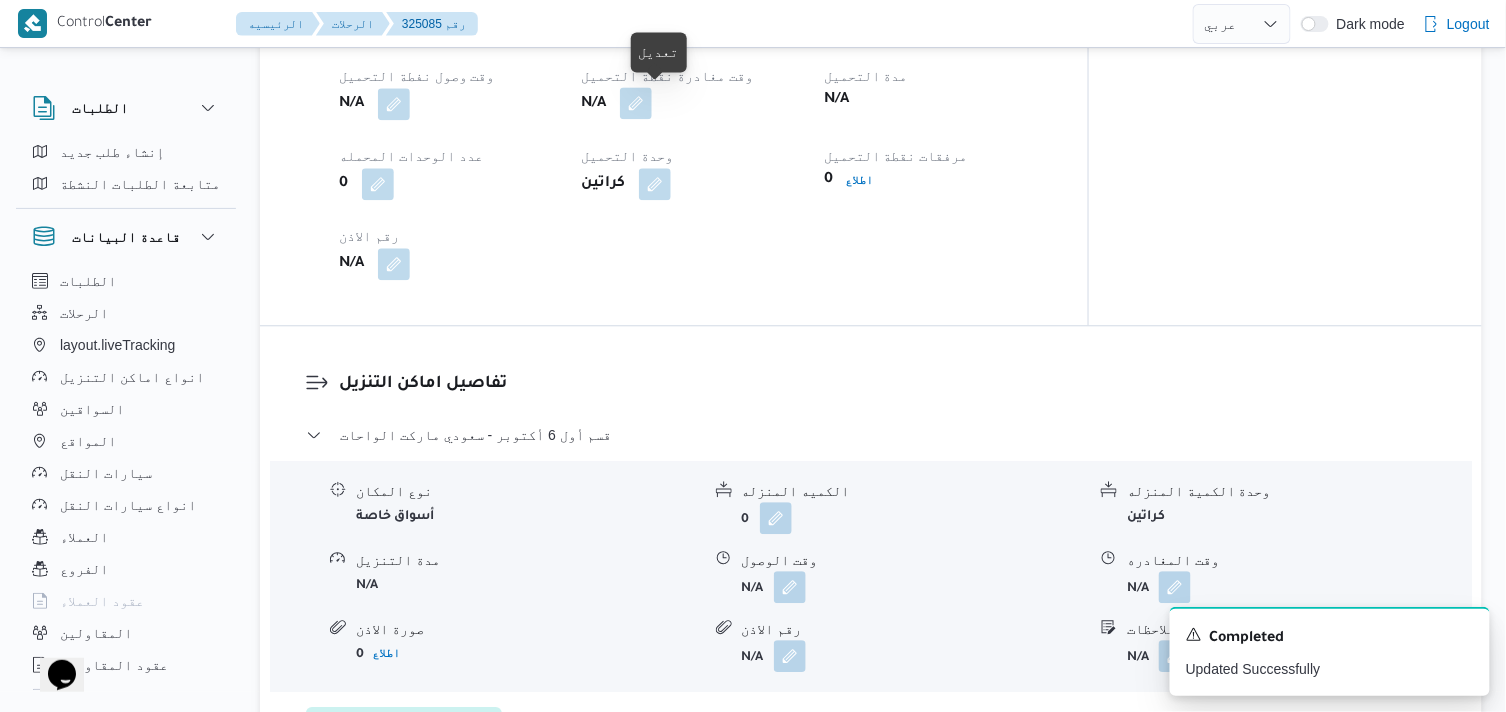 click at bounding box center [636, 103] 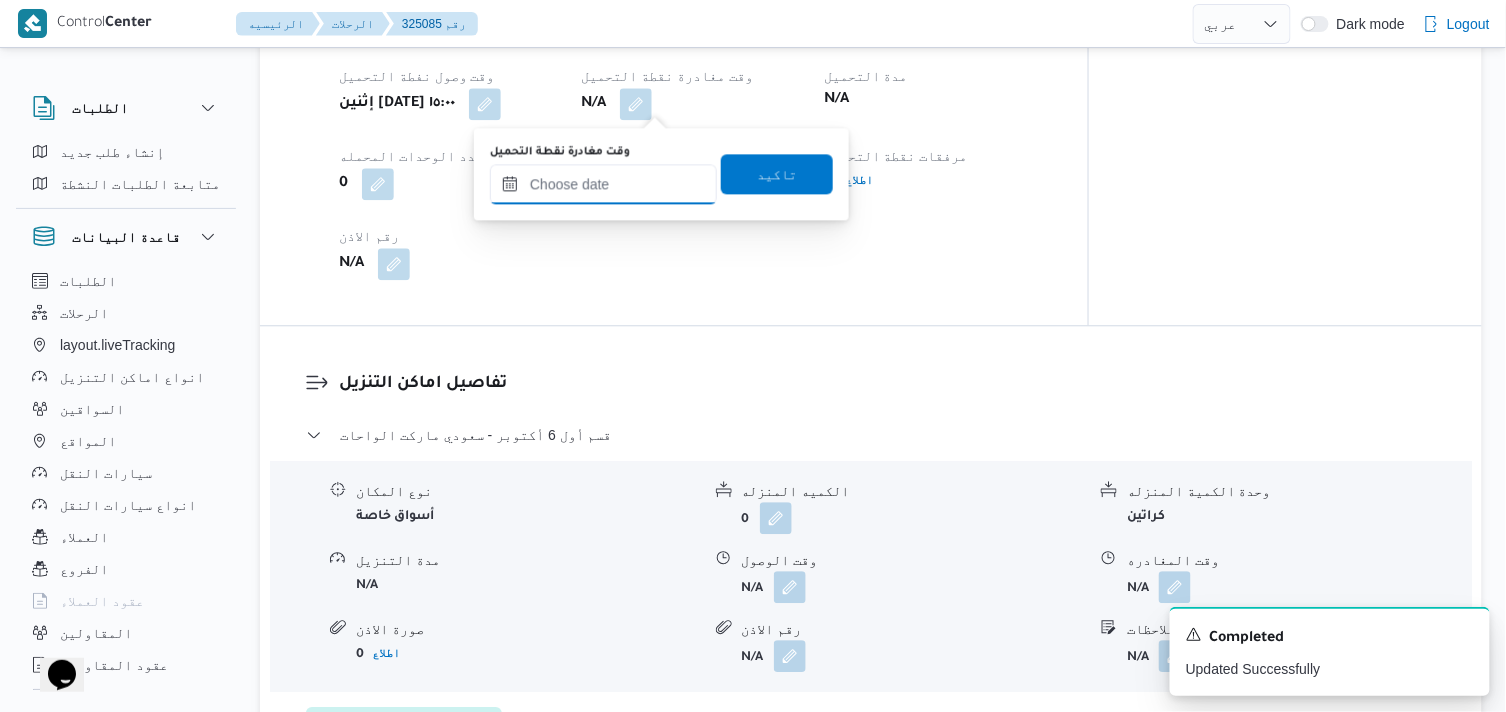 click on "وقت مغادرة نقطة التحميل" at bounding box center [603, 184] 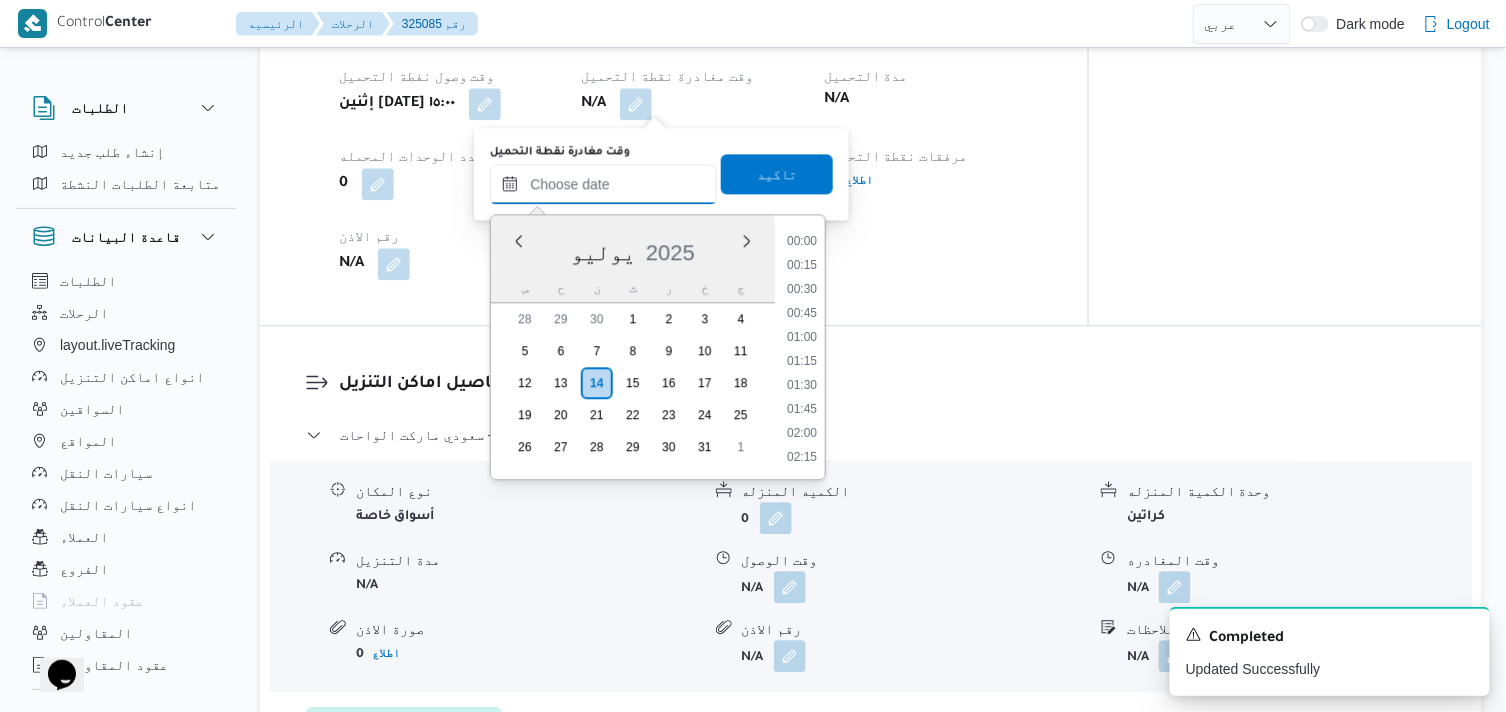 scroll, scrollTop: 1367, scrollLeft: 0, axis: vertical 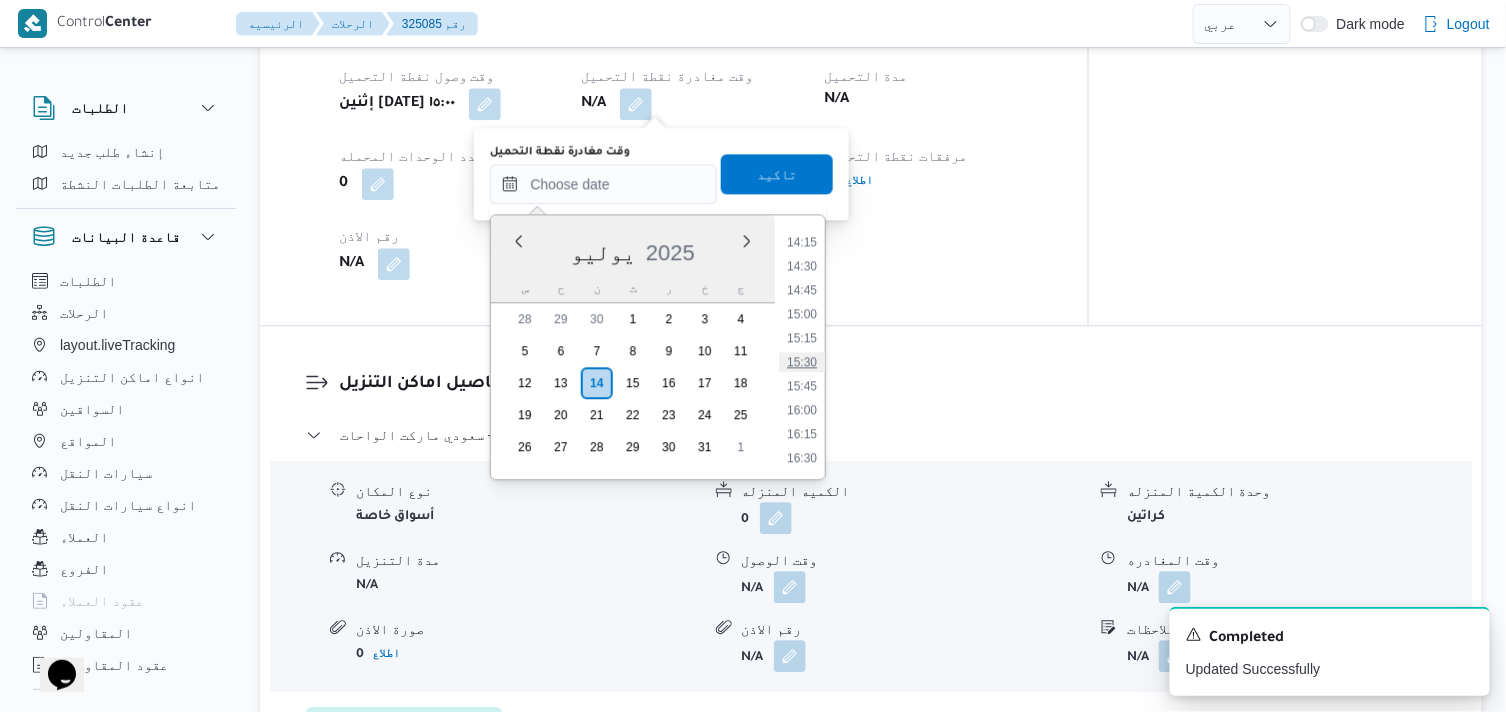 click on "15:30" at bounding box center (802, 362) 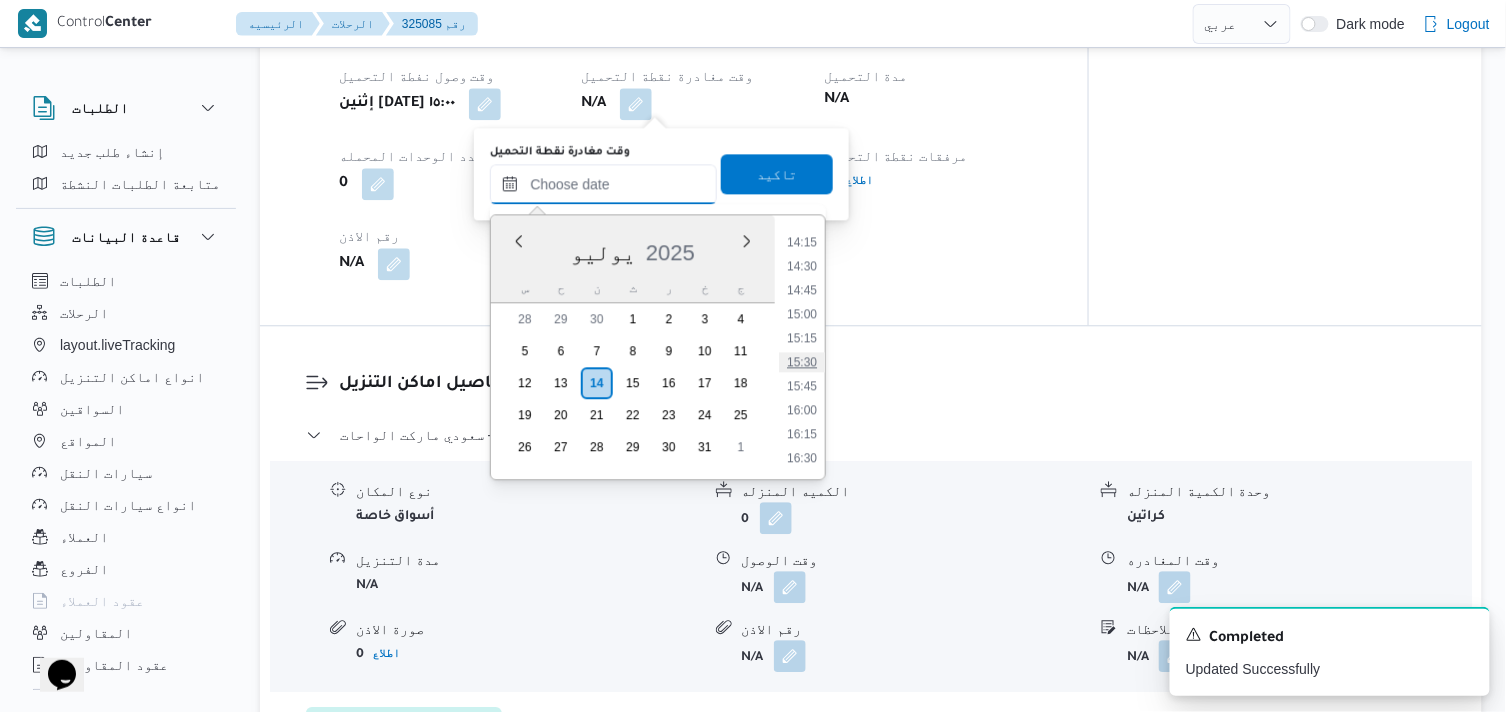 type on "[DATE] ١٥:٣٠" 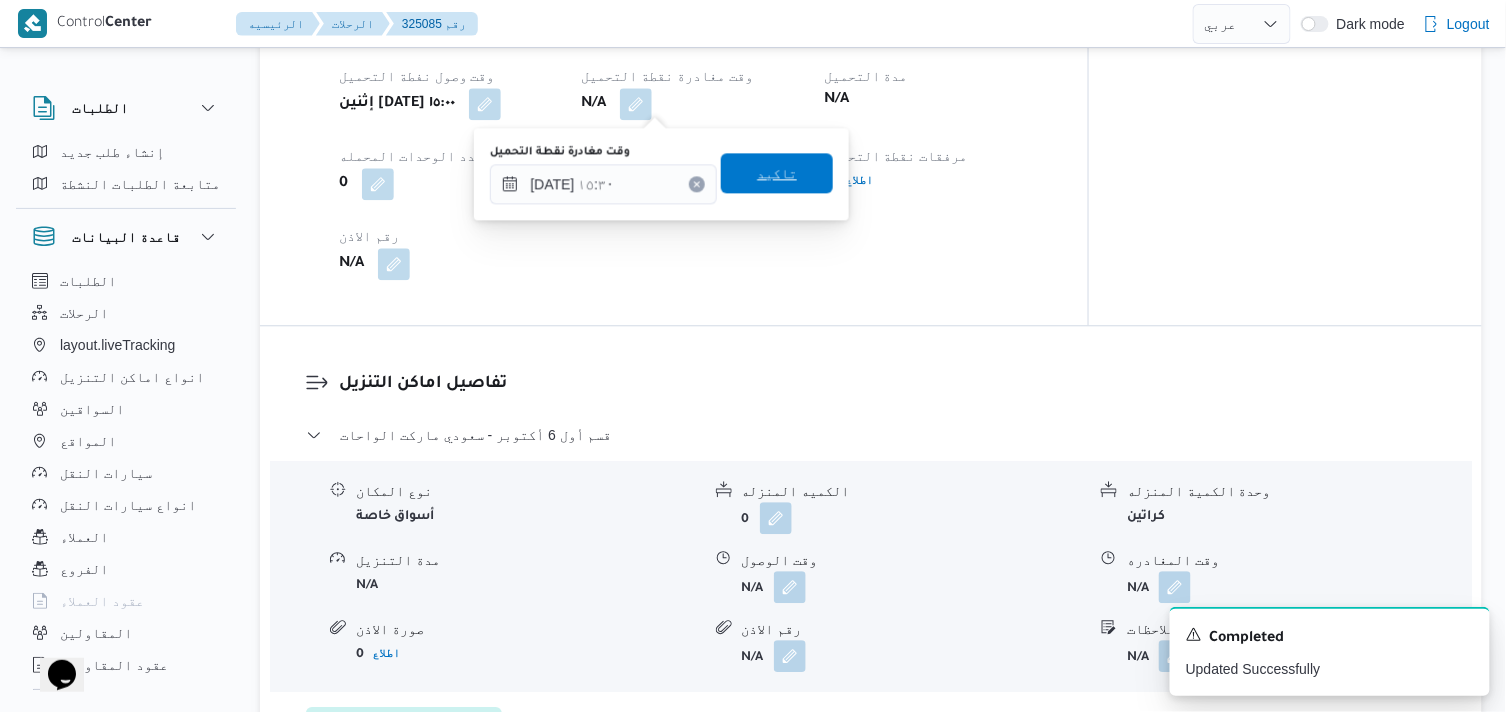 click on "تاكيد" at bounding box center (777, 173) 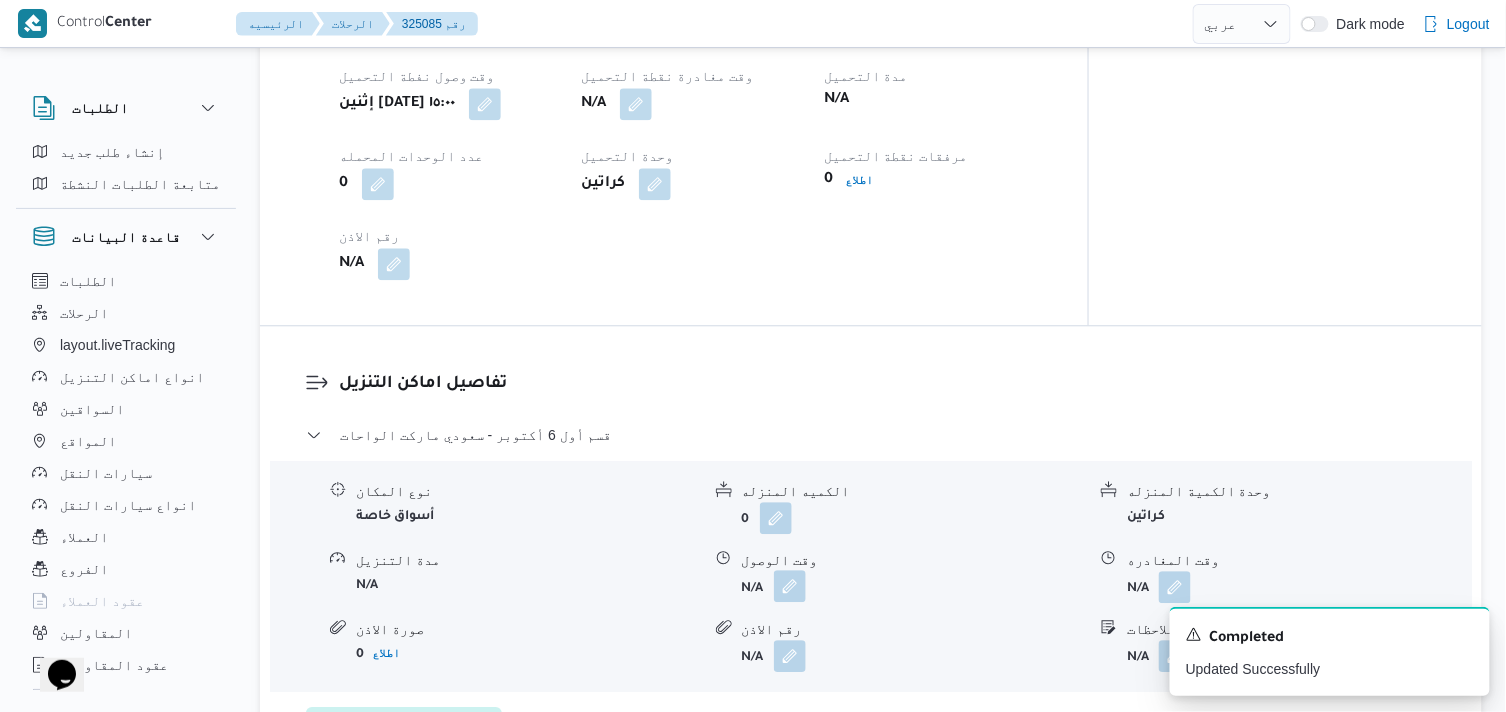 click at bounding box center (790, 586) 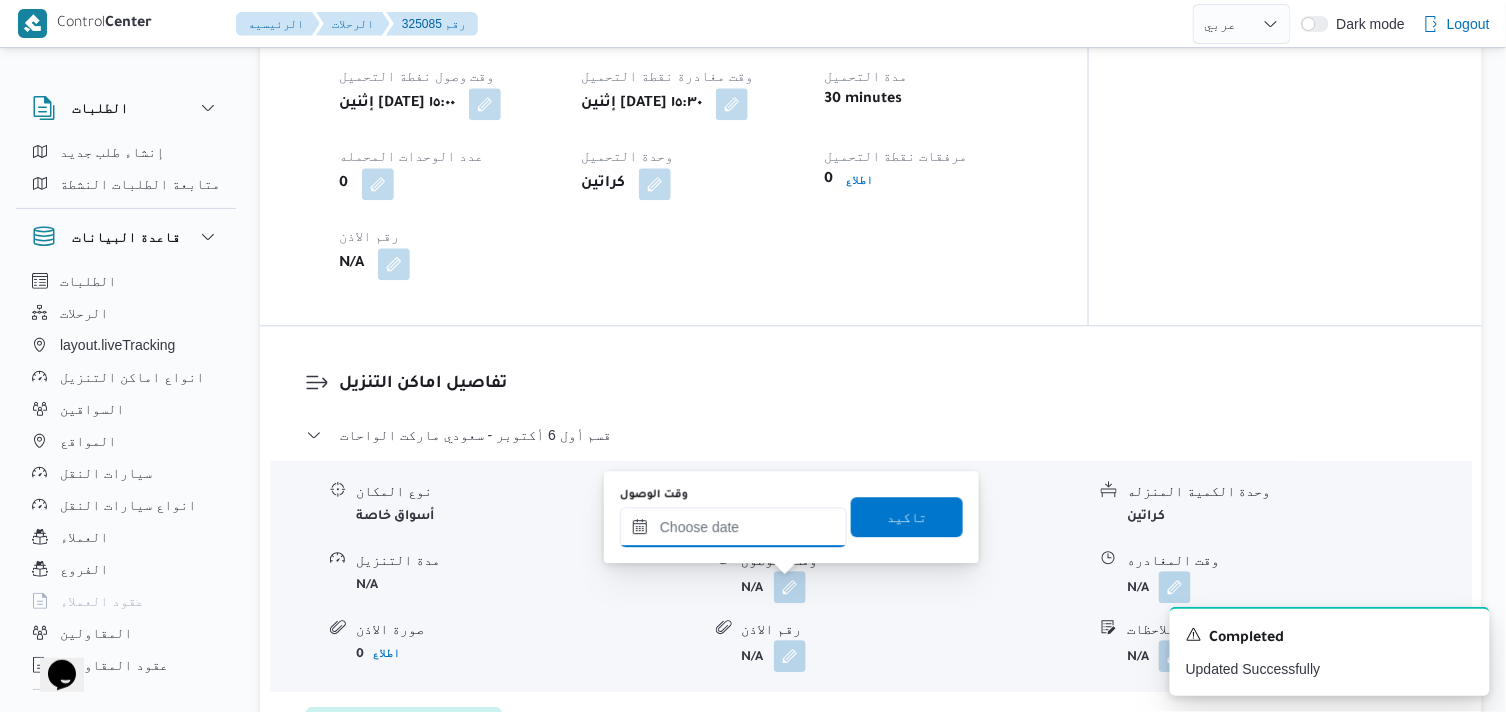click on "وقت الوصول" at bounding box center [733, 527] 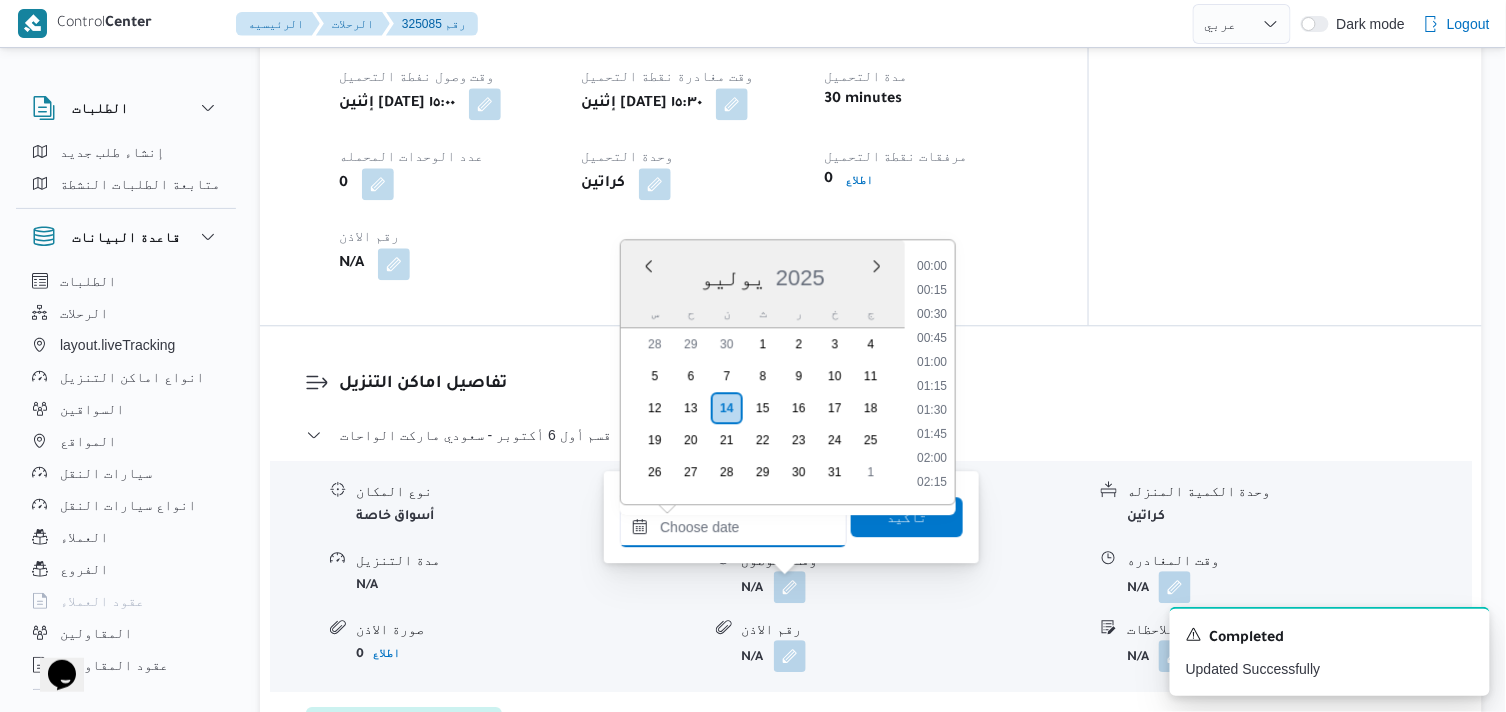 scroll, scrollTop: 1367, scrollLeft: 0, axis: vertical 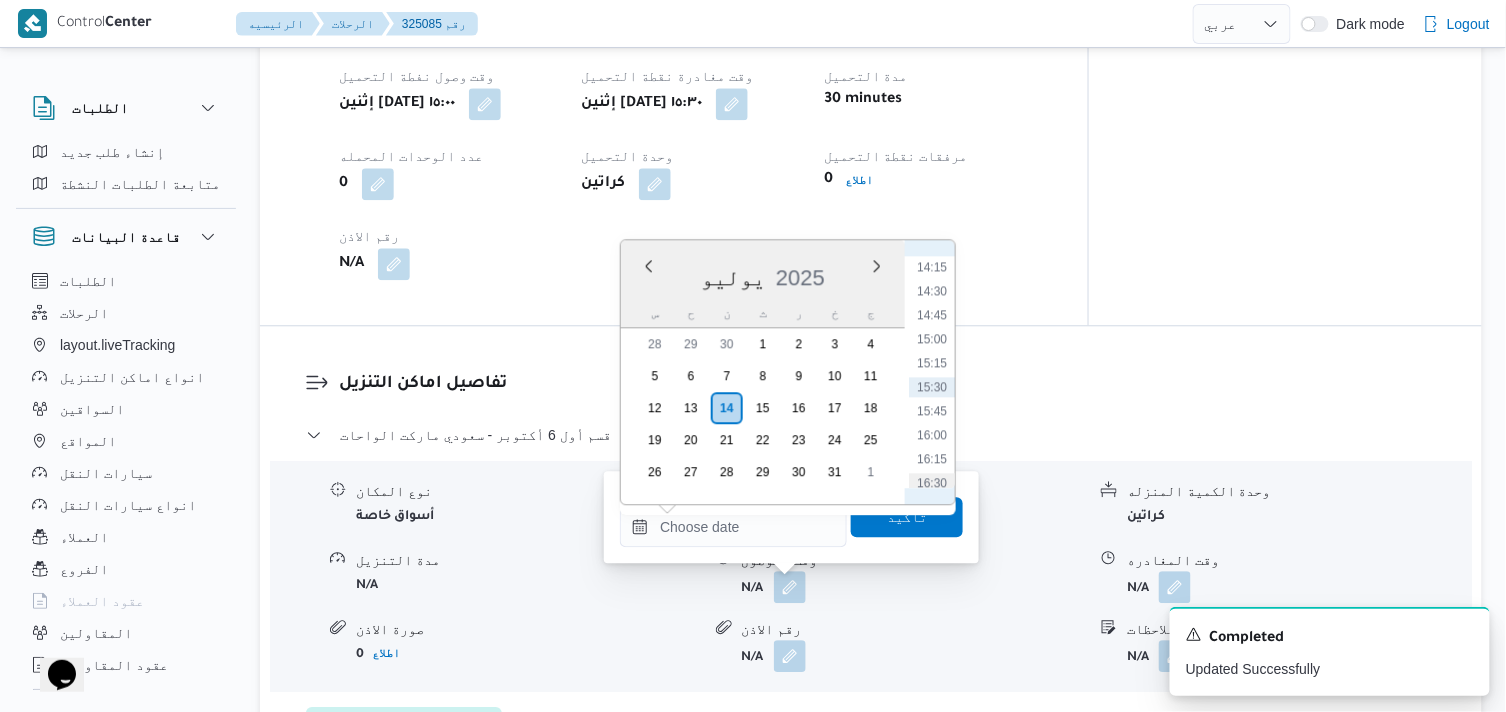 click on "16:30" at bounding box center (932, 483) 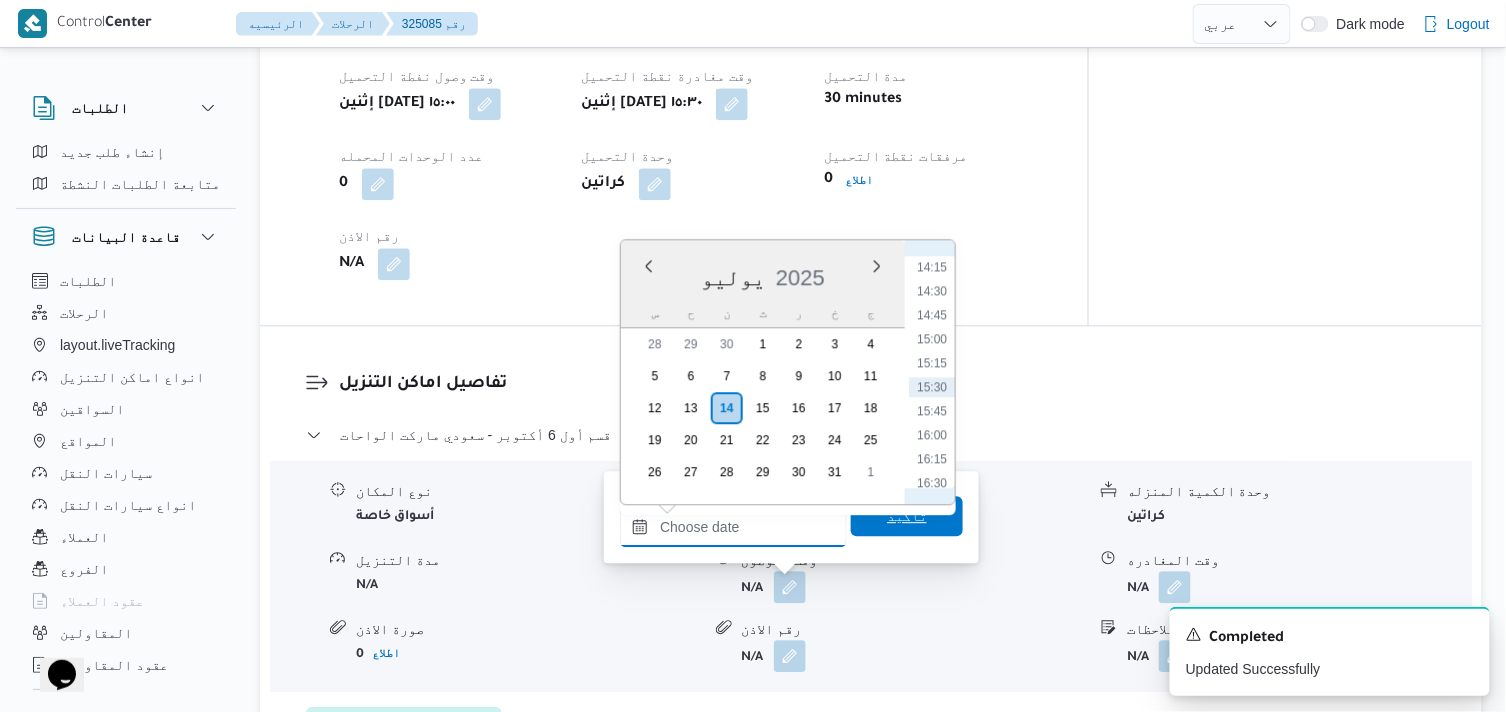 type on "[DATE] ١٦:٣٠" 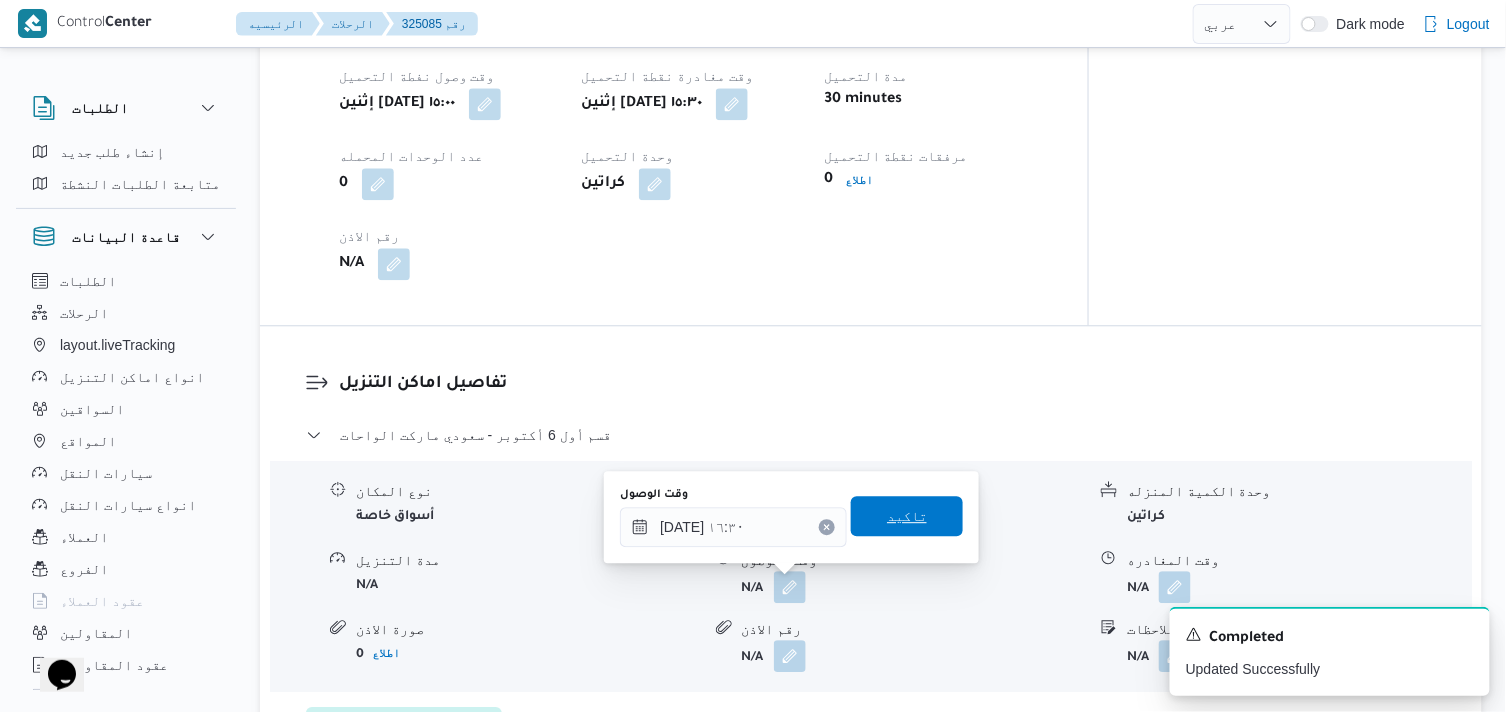 click on "تاكيد" at bounding box center (907, 516) 